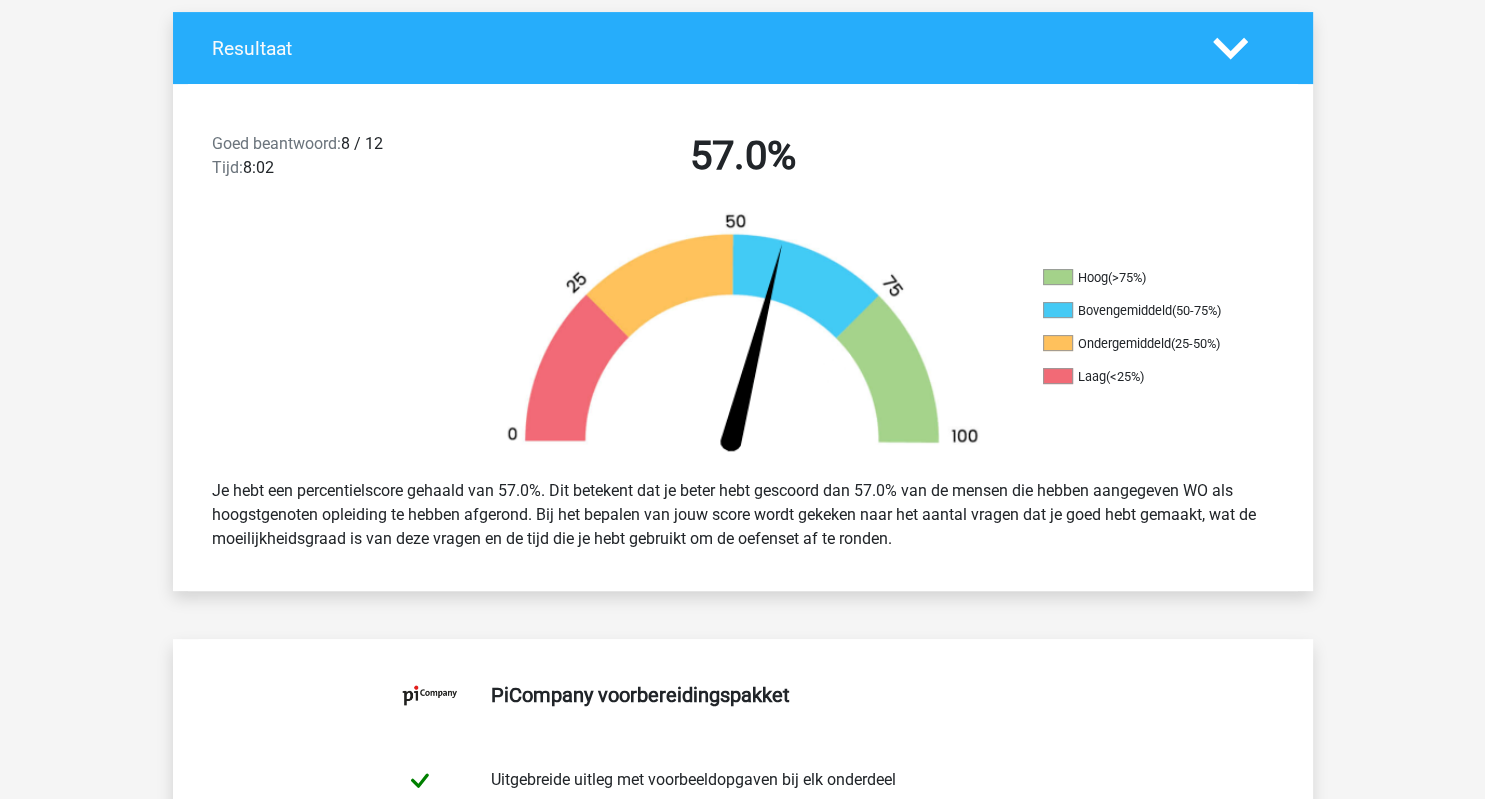 scroll, scrollTop: 0, scrollLeft: 0, axis: both 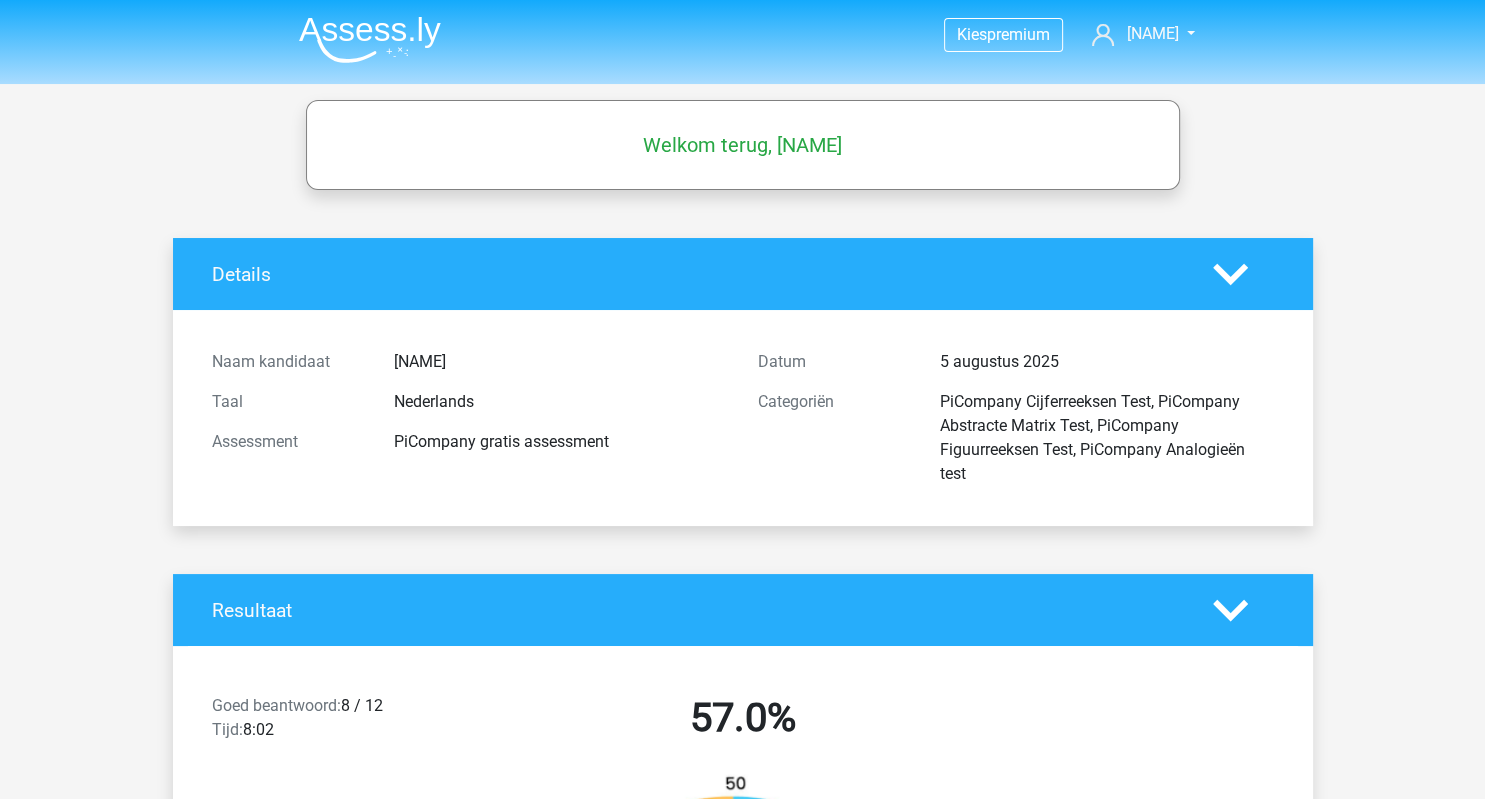 click at bounding box center [370, 39] 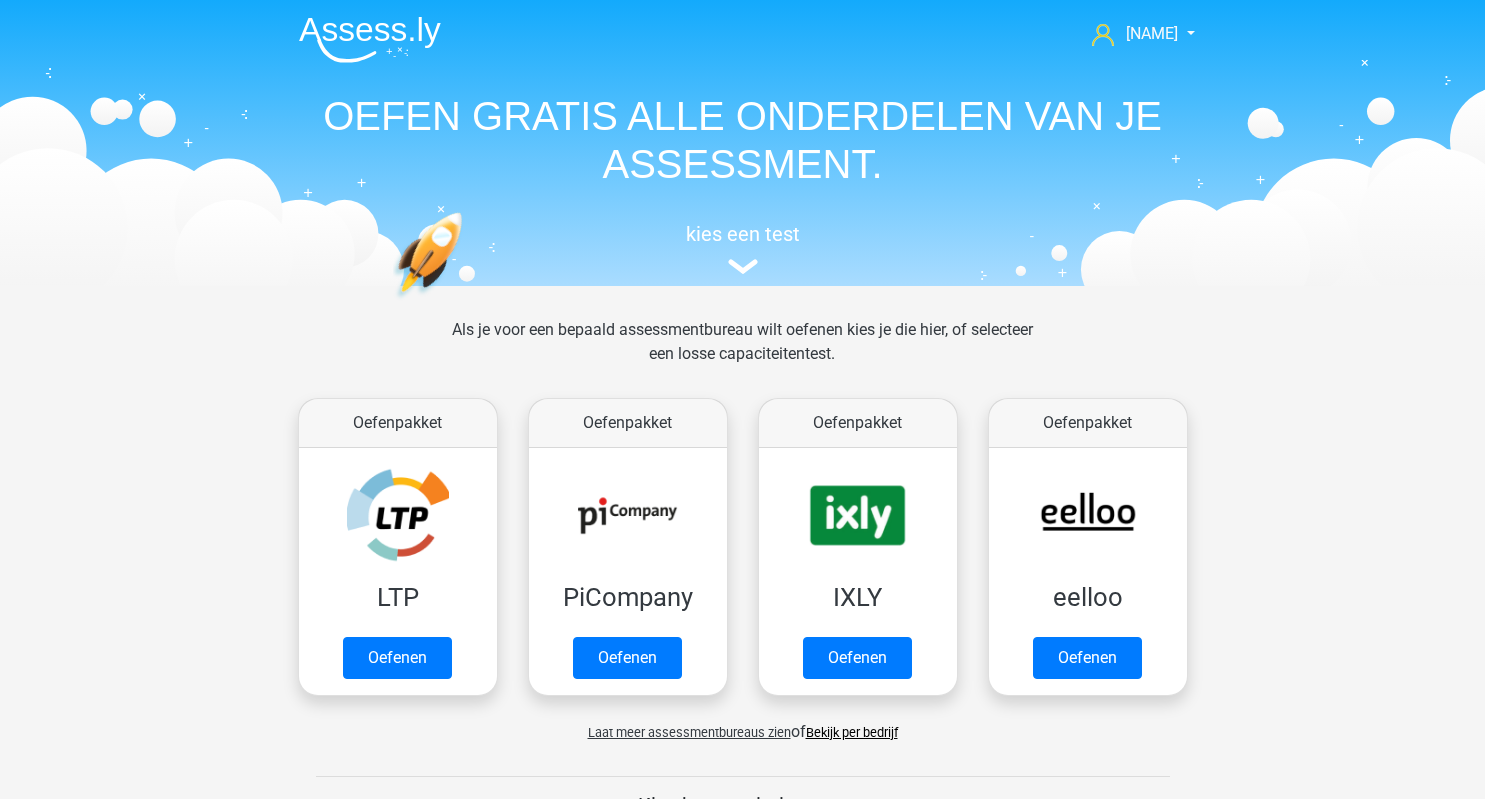 scroll, scrollTop: 0, scrollLeft: 0, axis: both 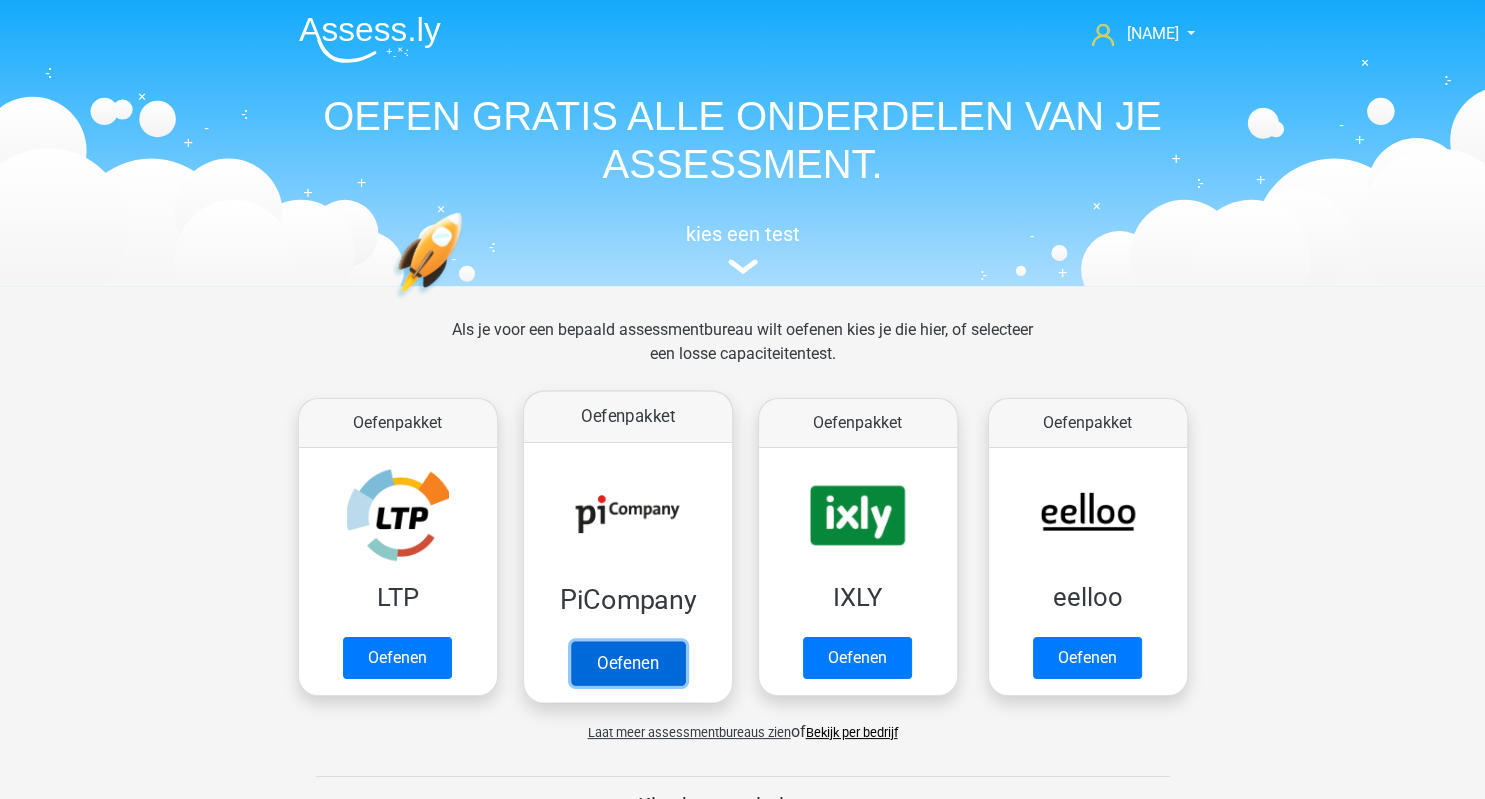click on "Oefenen" at bounding box center [627, 663] 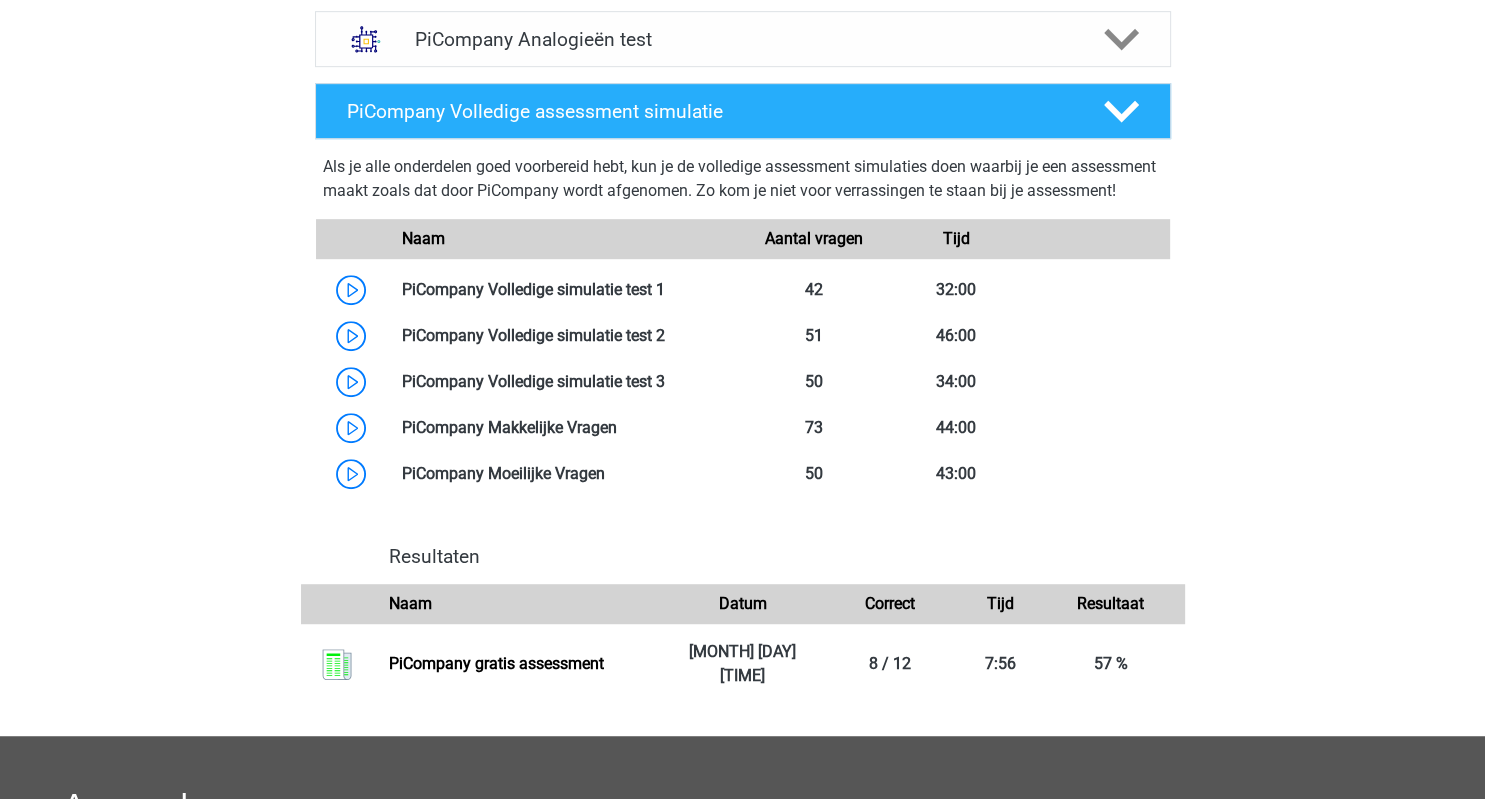 scroll, scrollTop: 1070, scrollLeft: 0, axis: vertical 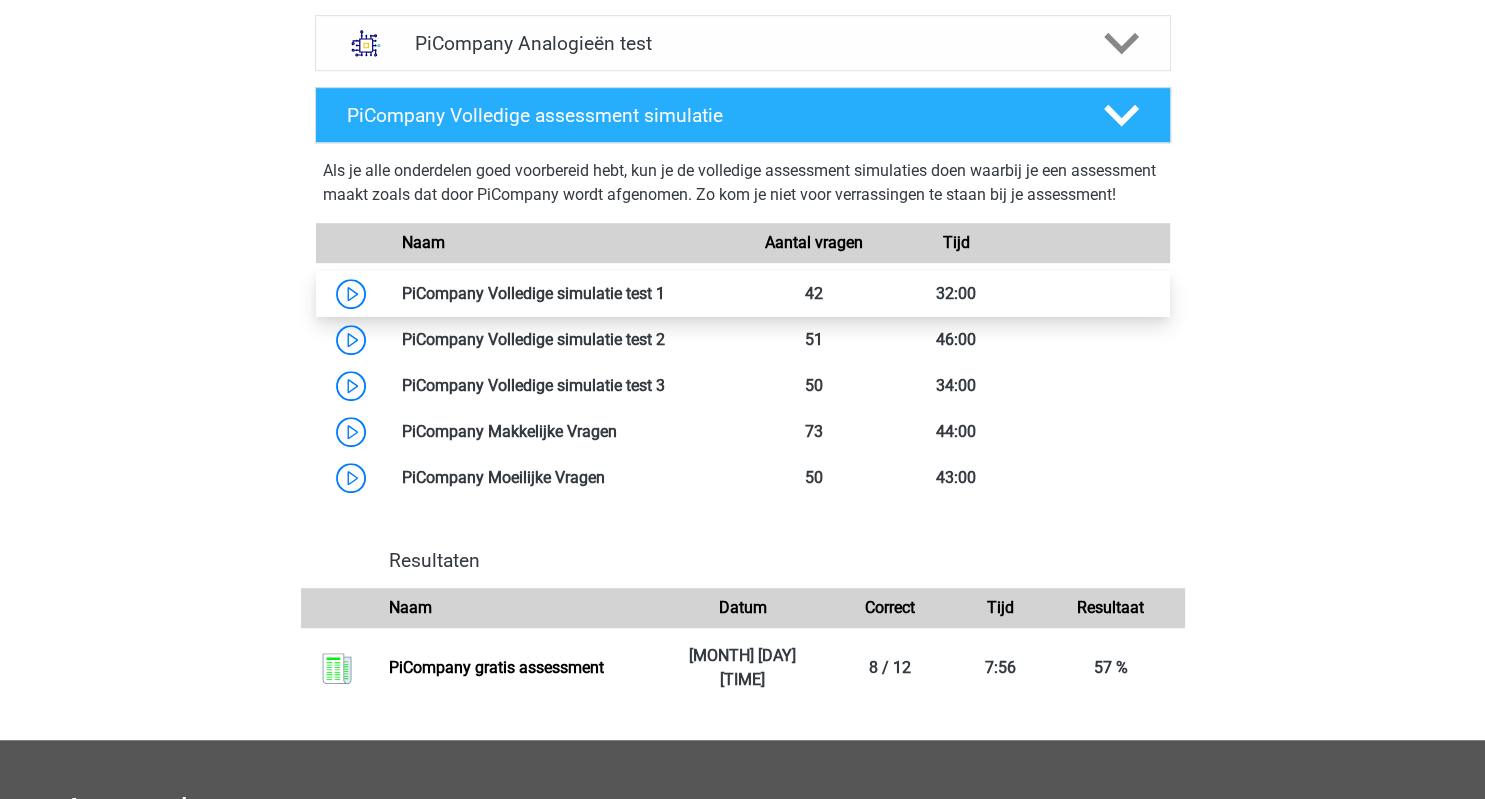 click at bounding box center [665, 293] 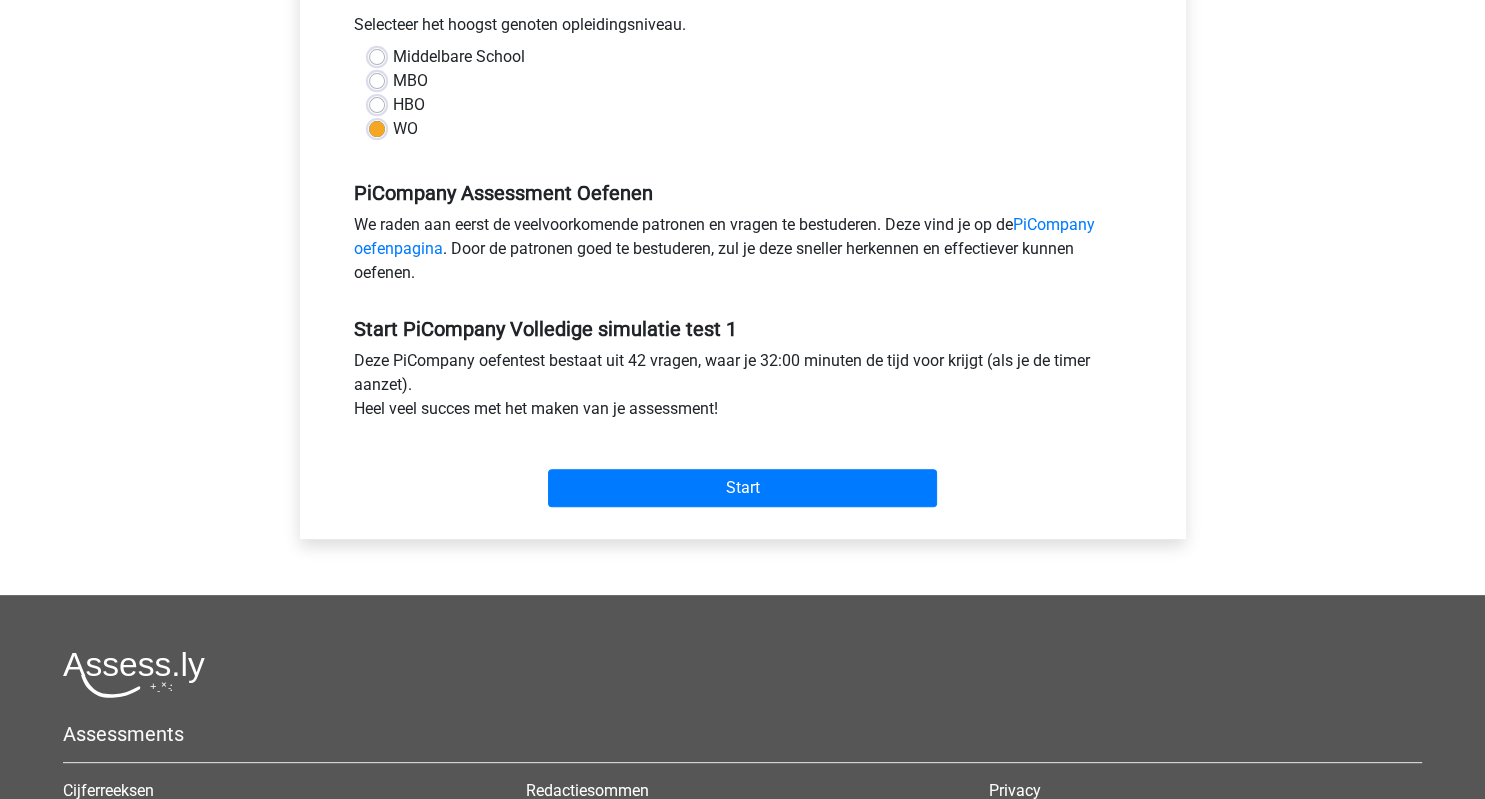 scroll, scrollTop: 480, scrollLeft: 0, axis: vertical 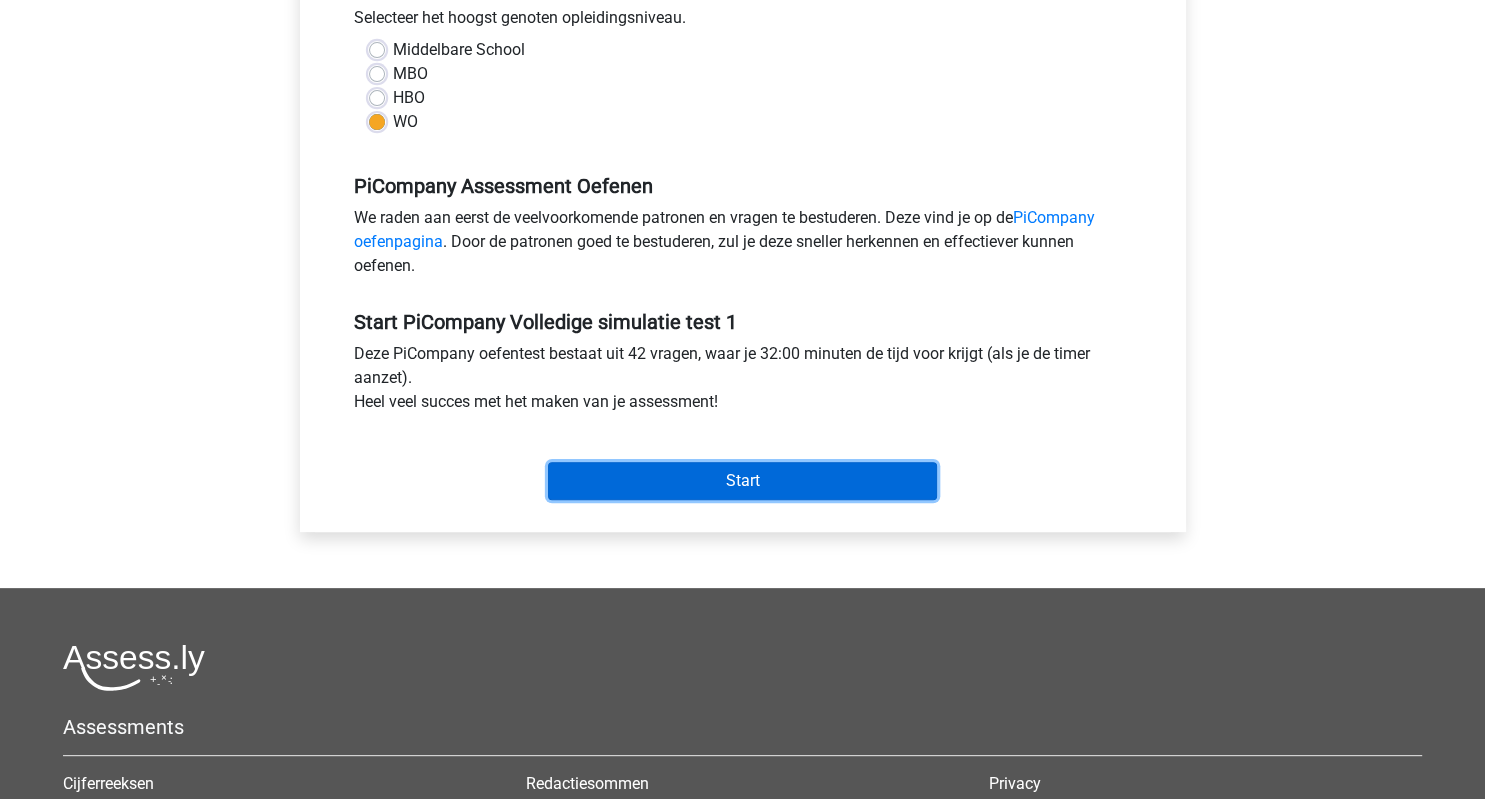 click on "Start" at bounding box center [742, 481] 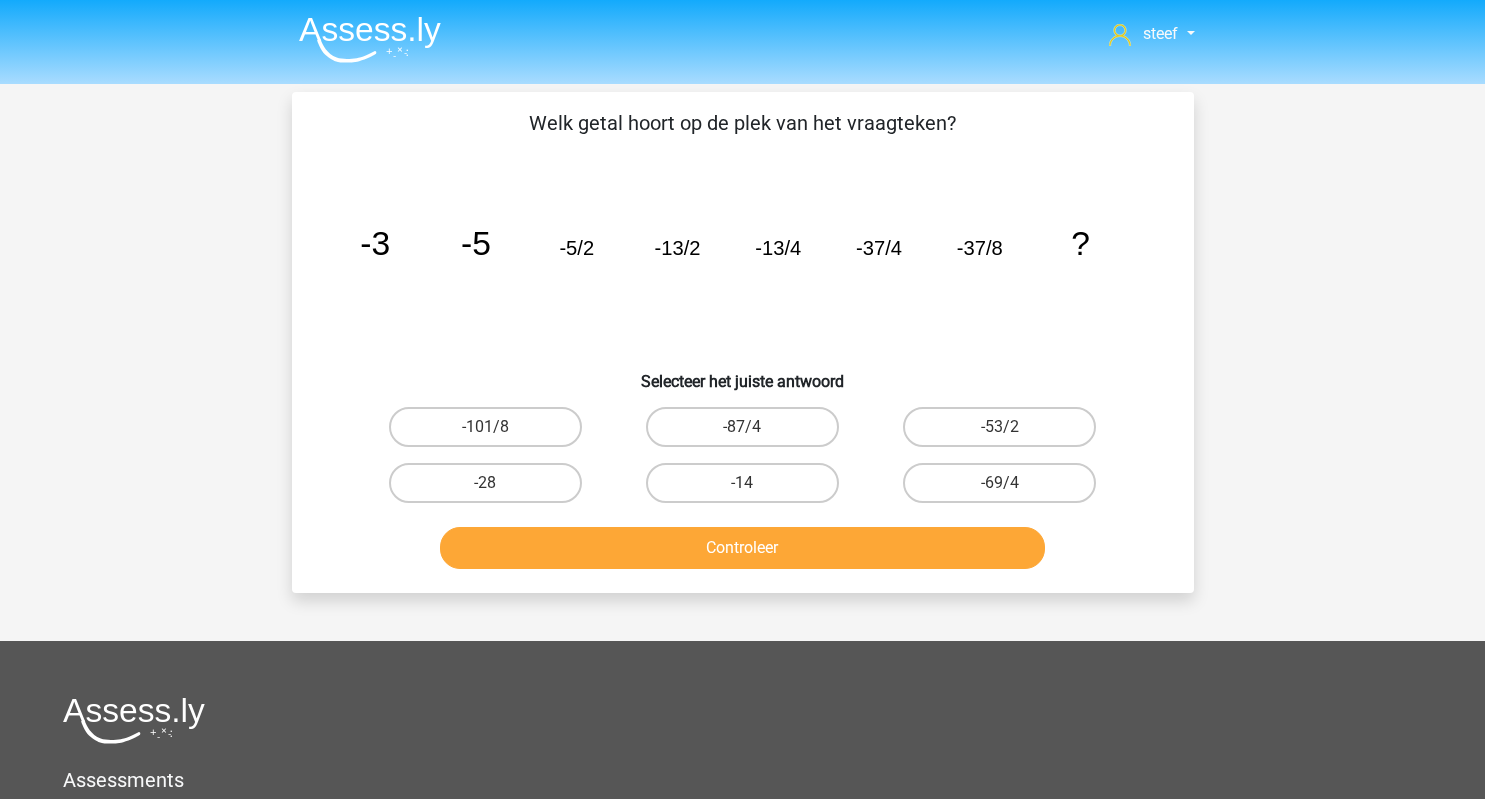 scroll, scrollTop: 0, scrollLeft: 0, axis: both 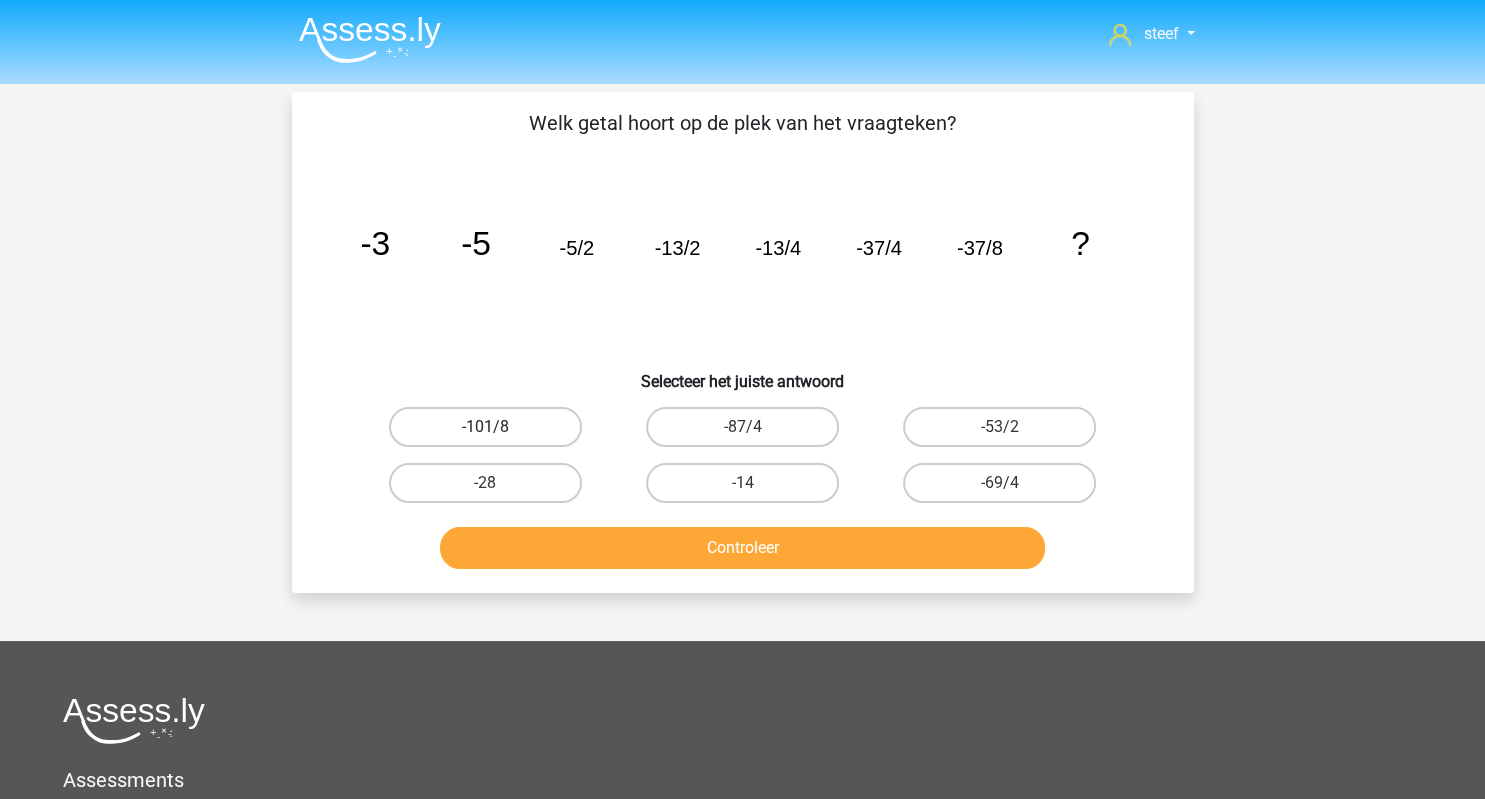 click on "-101/8" at bounding box center (485, 427) 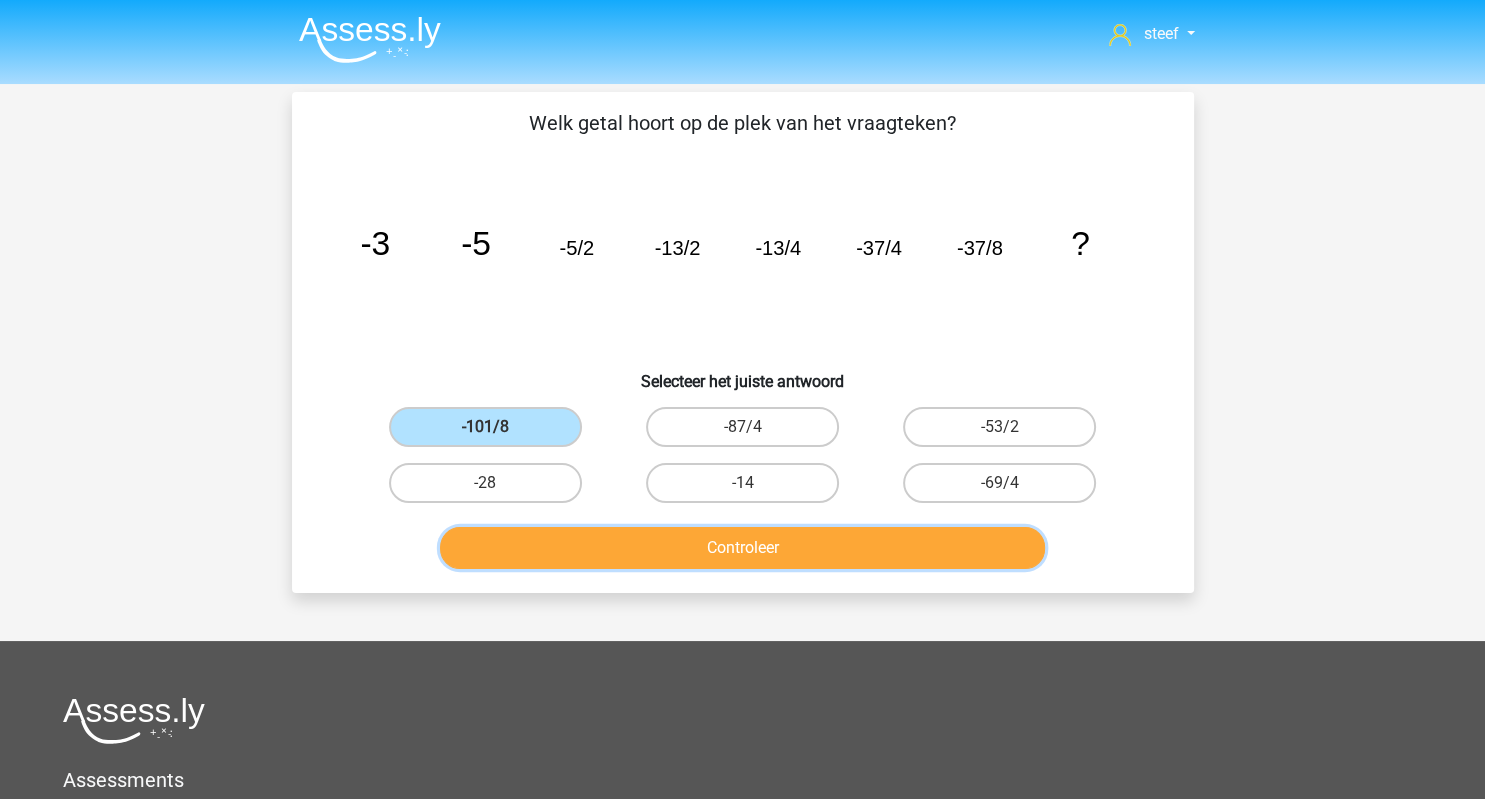 click on "Controleer" at bounding box center [742, 548] 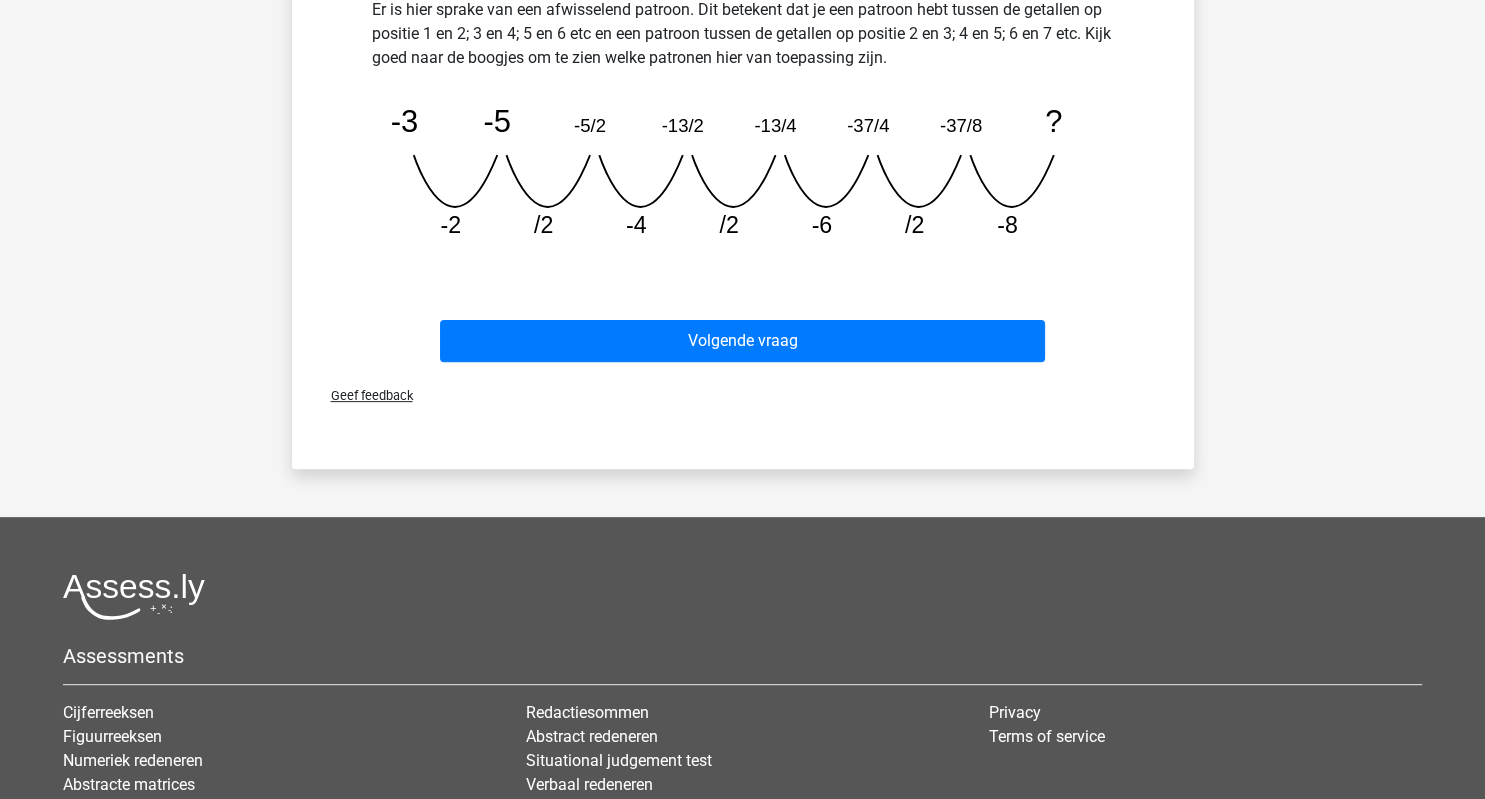 scroll, scrollTop: 587, scrollLeft: 0, axis: vertical 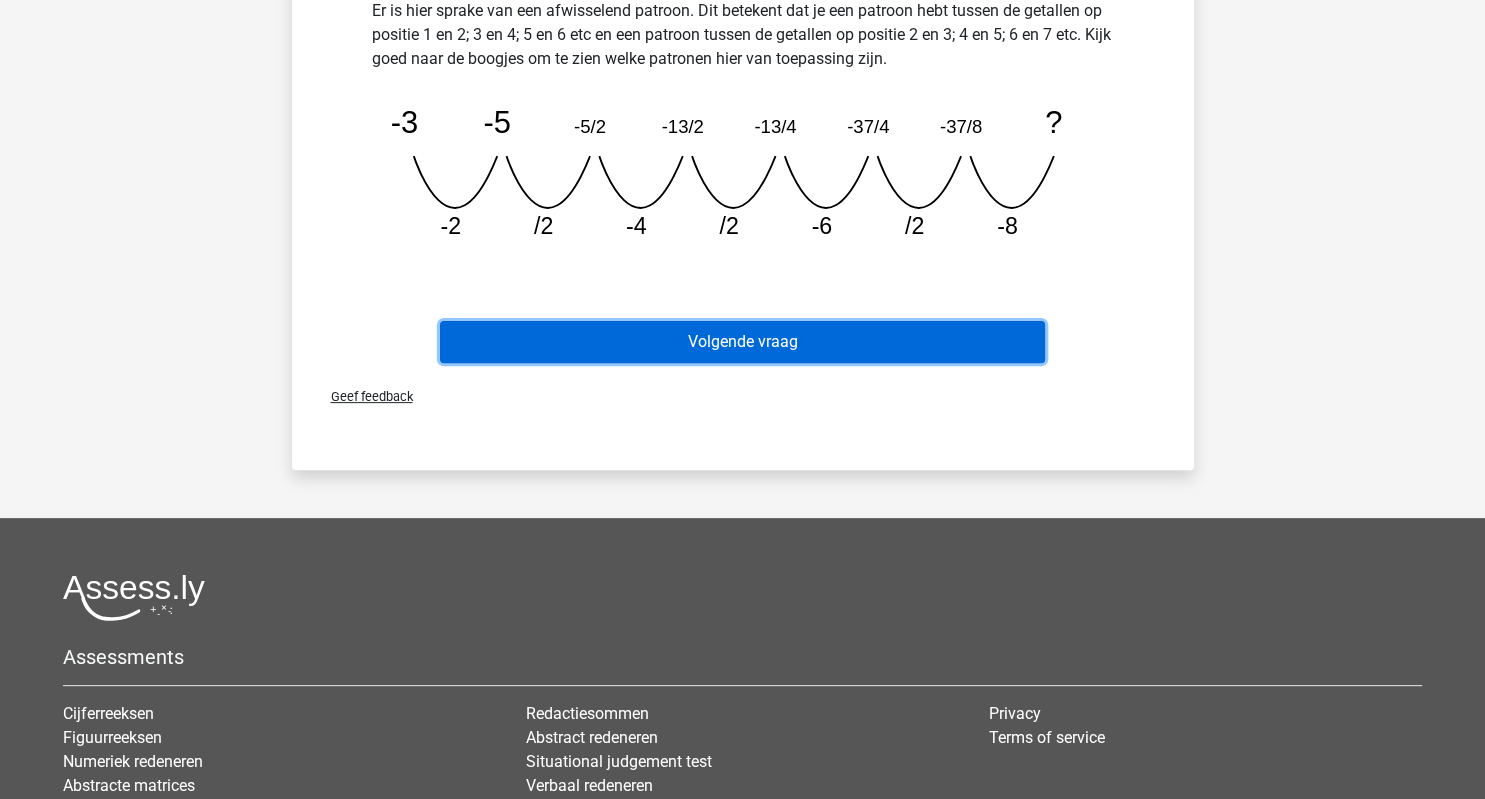 click on "Volgende vraag" at bounding box center (742, 342) 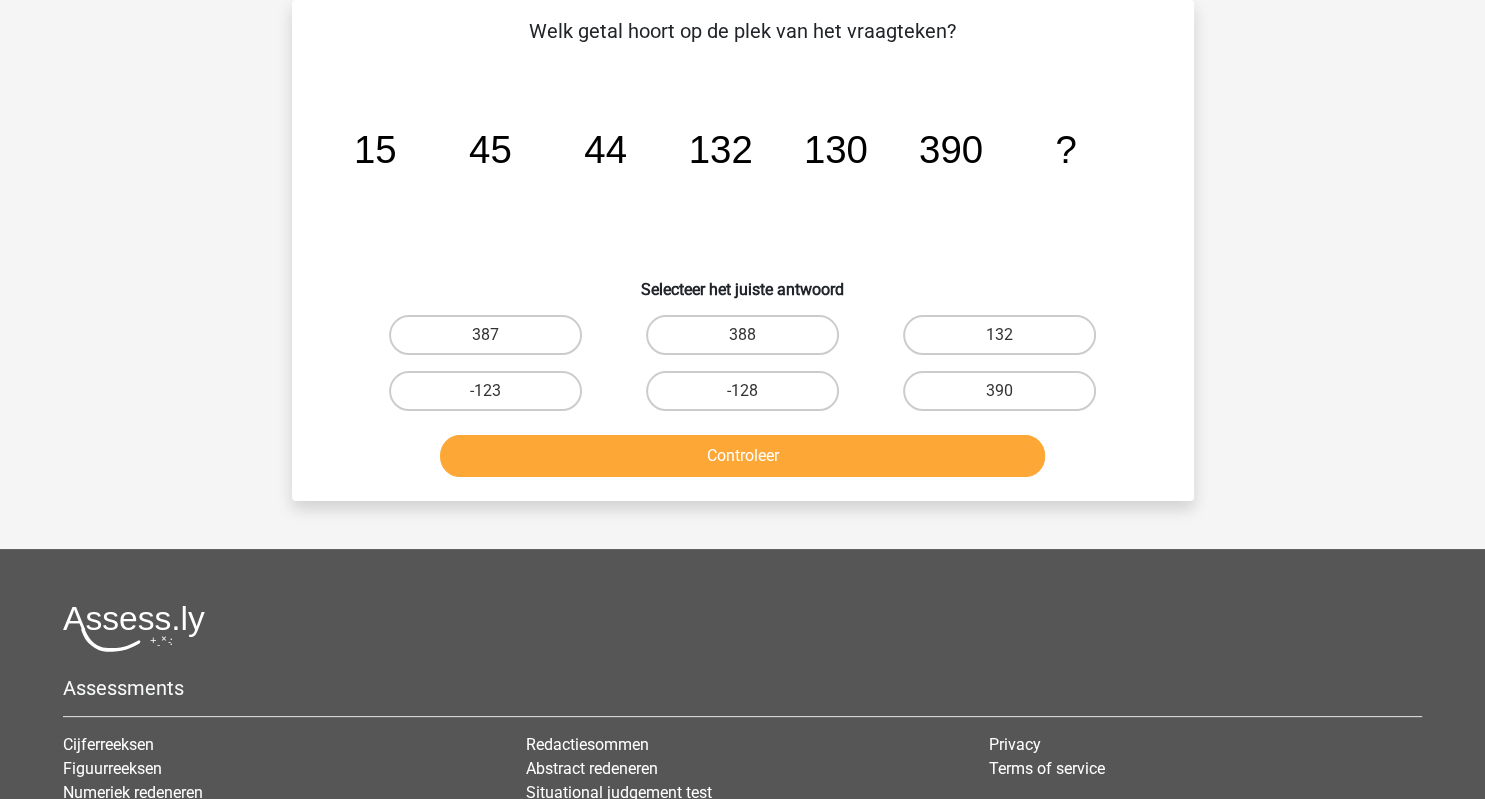 scroll, scrollTop: 92, scrollLeft: 0, axis: vertical 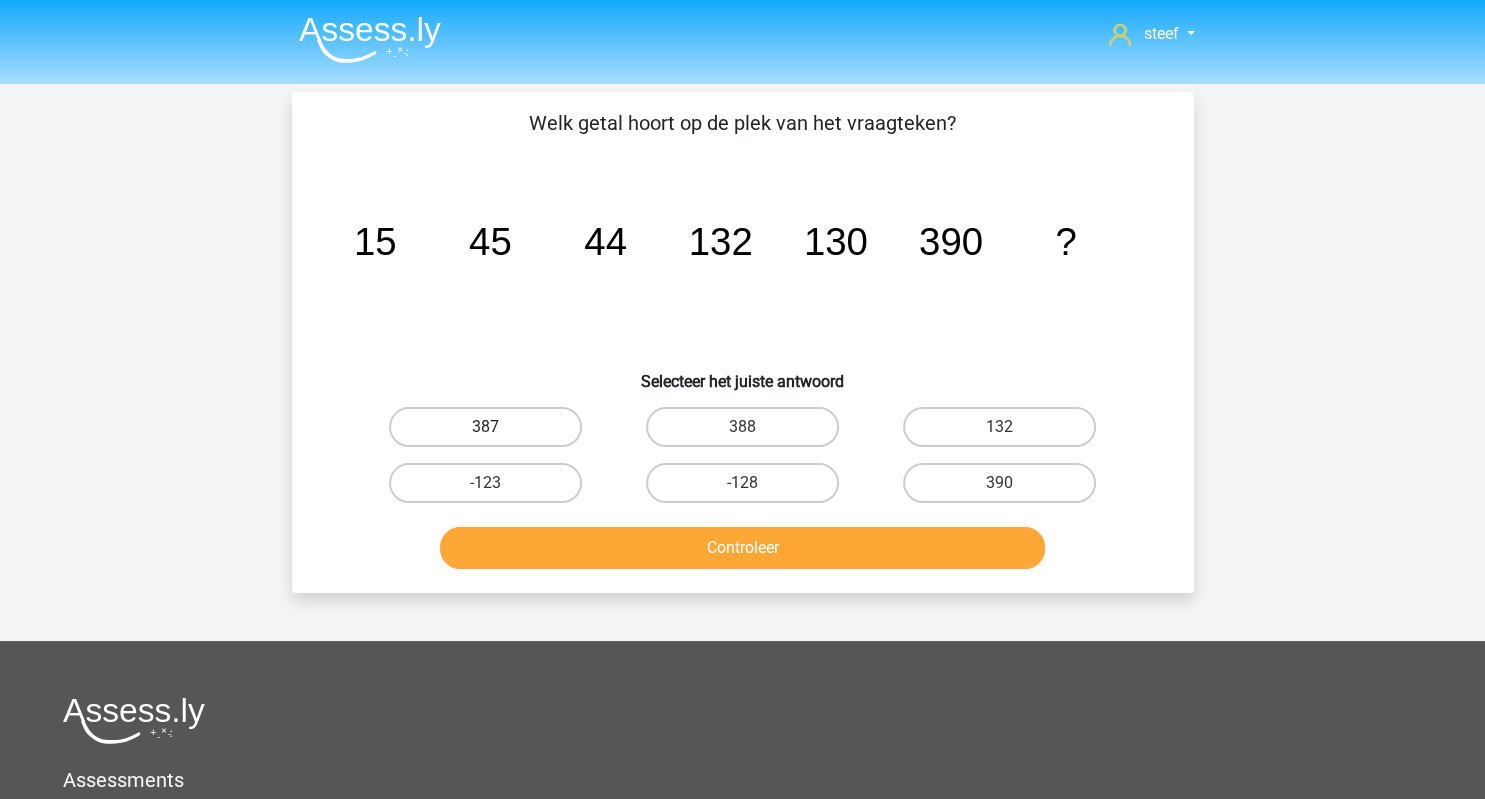 click on "387" at bounding box center [485, 427] 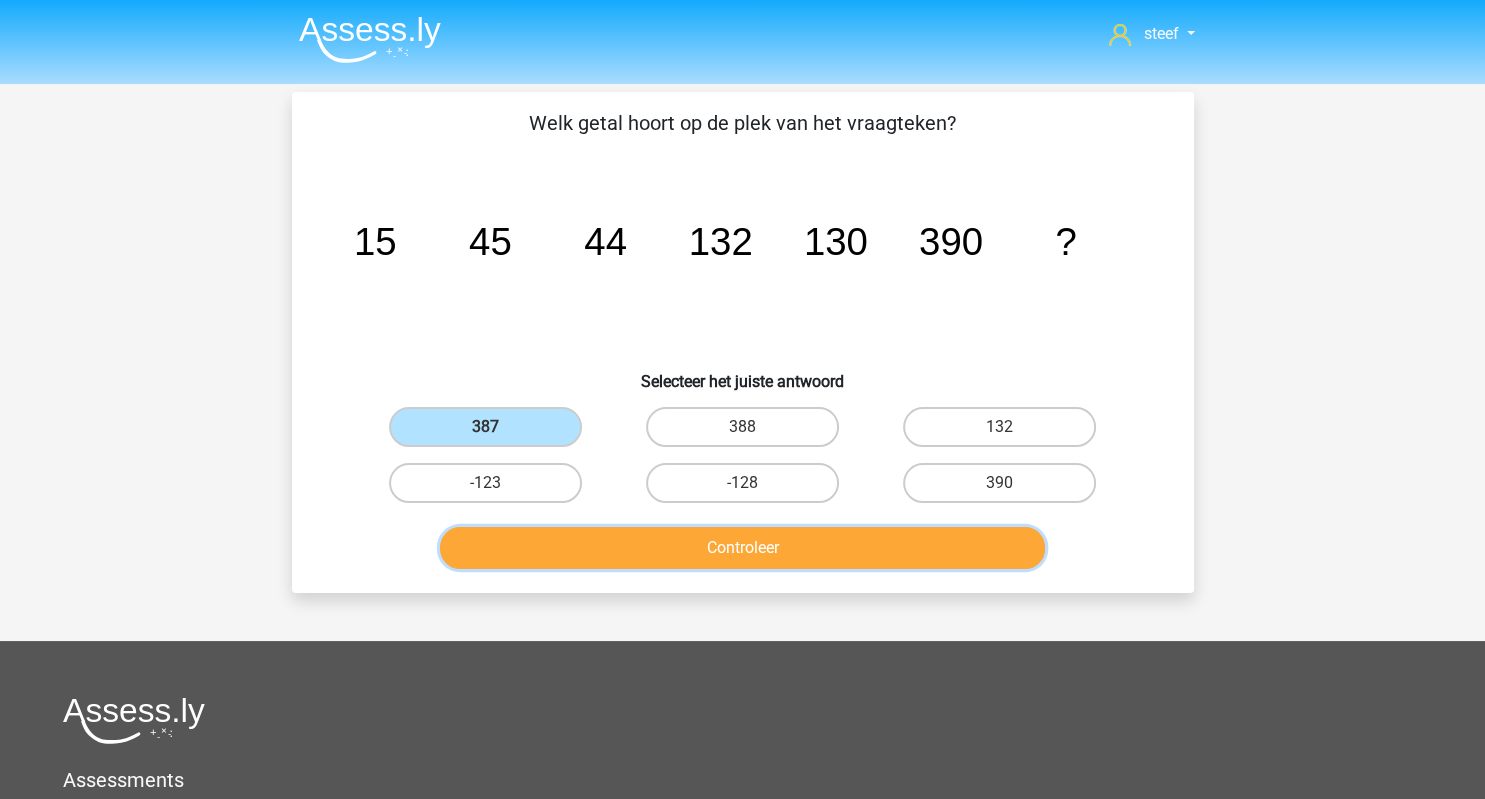 click on "Controleer" at bounding box center (742, 548) 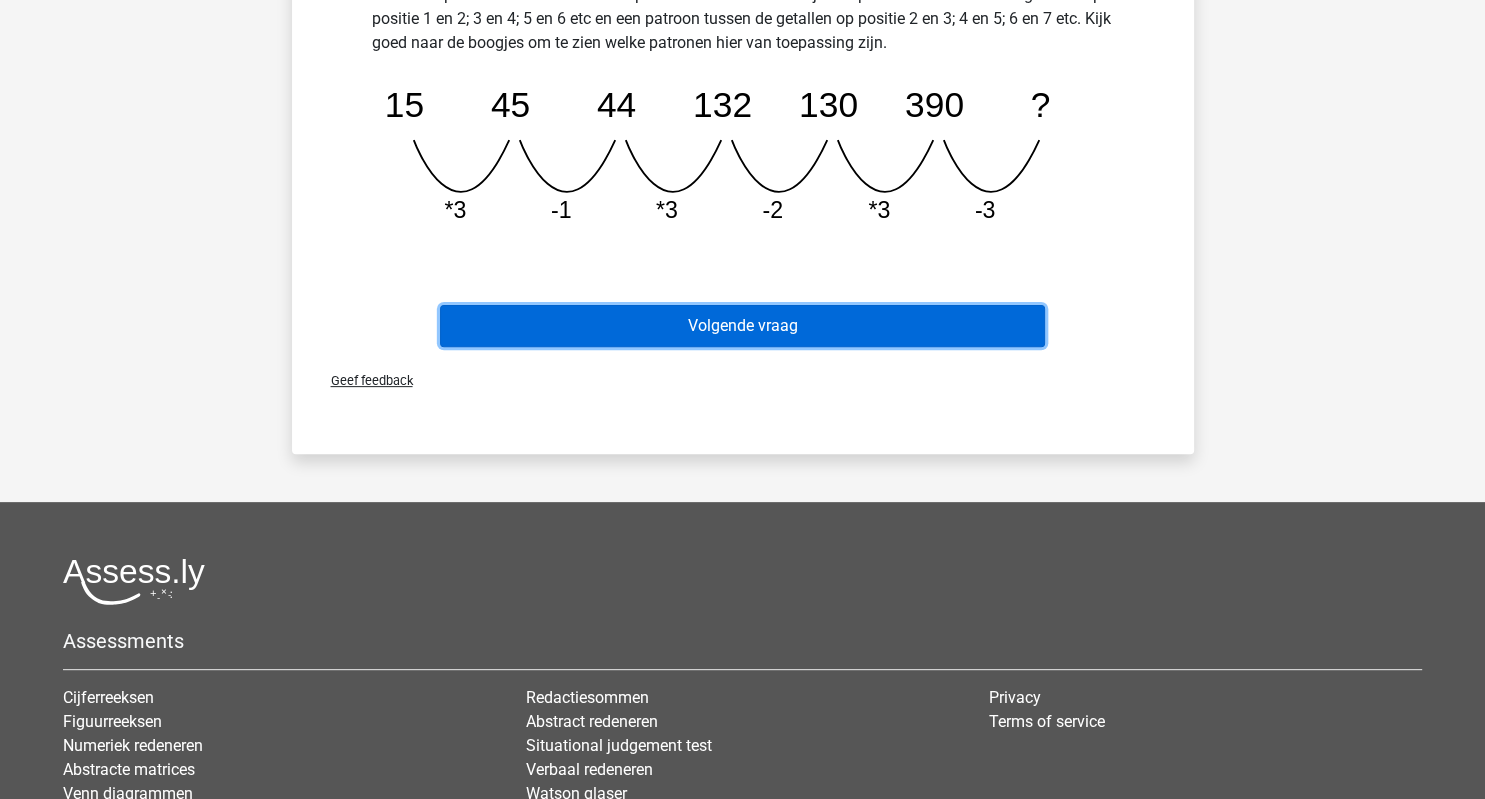 click on "Volgende vraag" at bounding box center (742, 326) 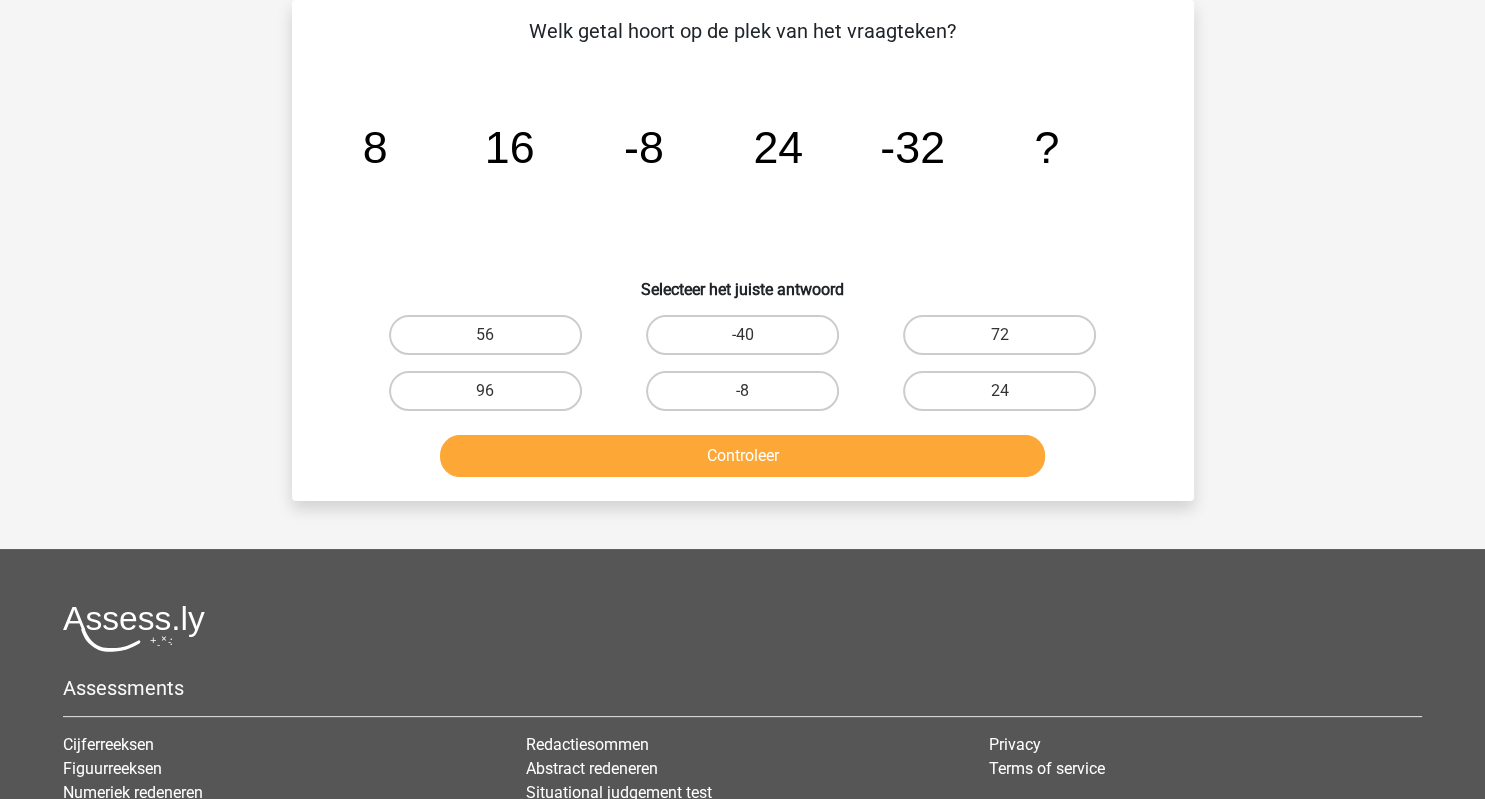 scroll, scrollTop: 0, scrollLeft: 0, axis: both 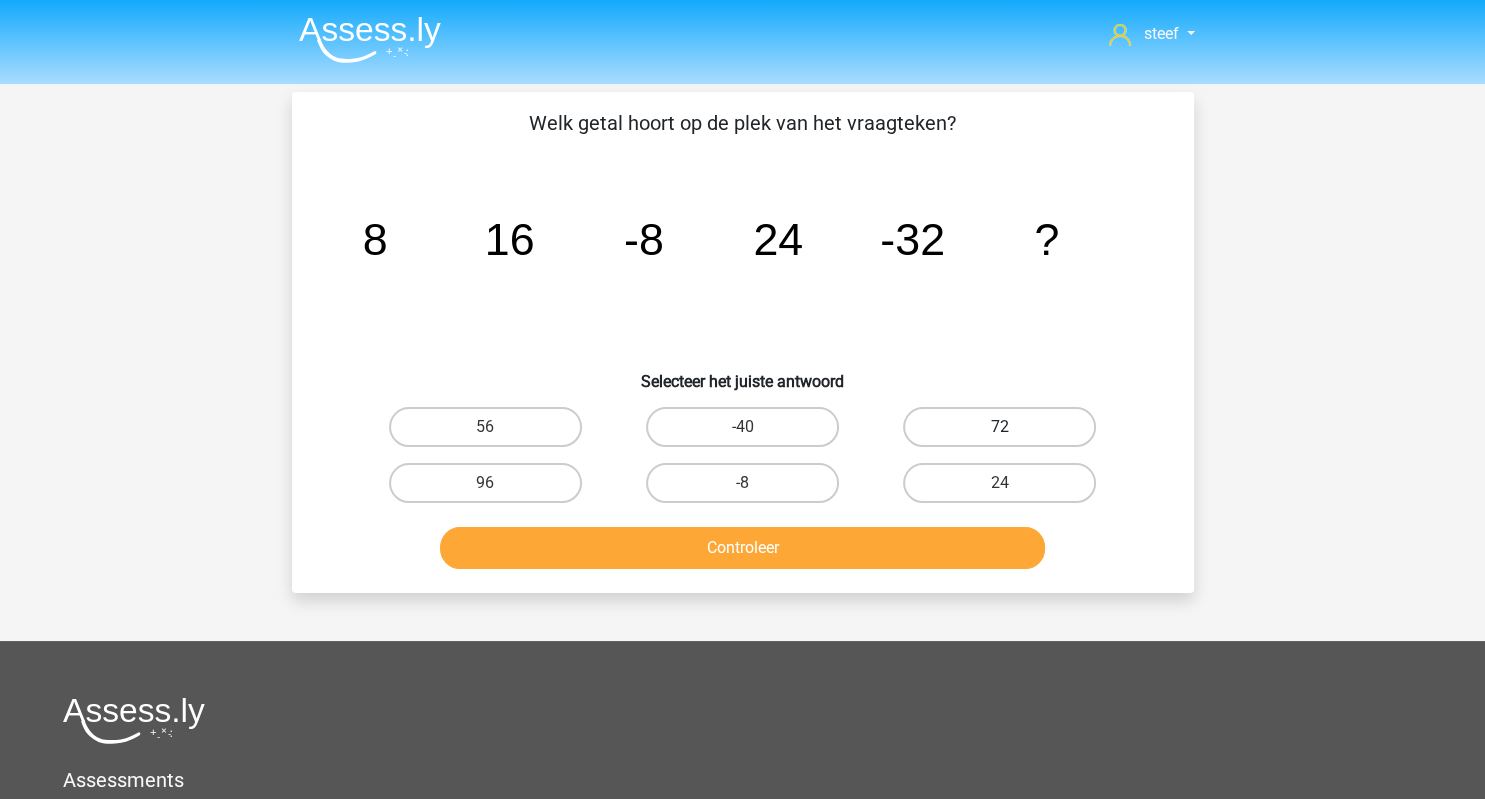 click on "72" at bounding box center (999, 427) 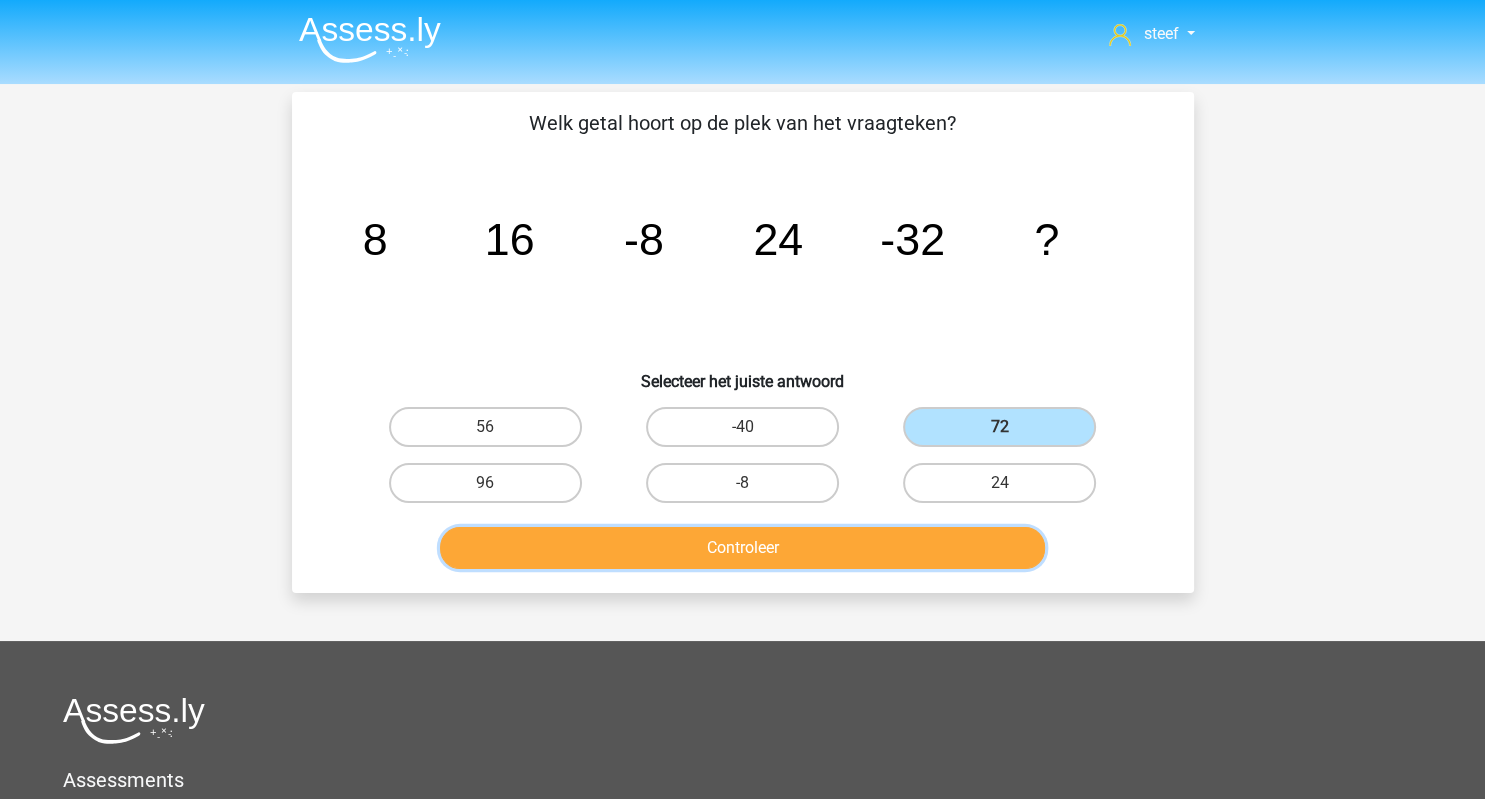 click on "Controleer" at bounding box center (742, 548) 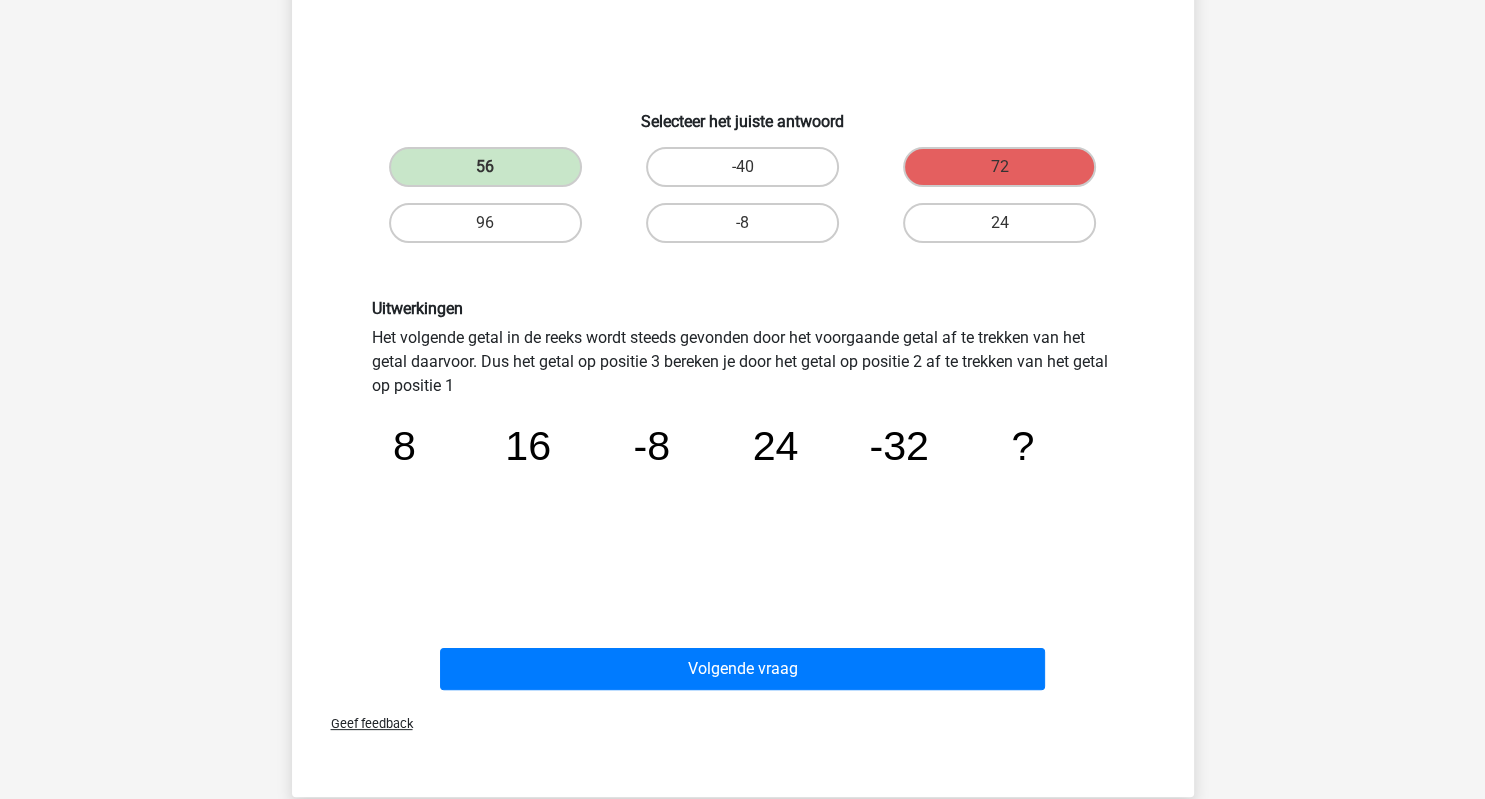 scroll, scrollTop: 262, scrollLeft: 0, axis: vertical 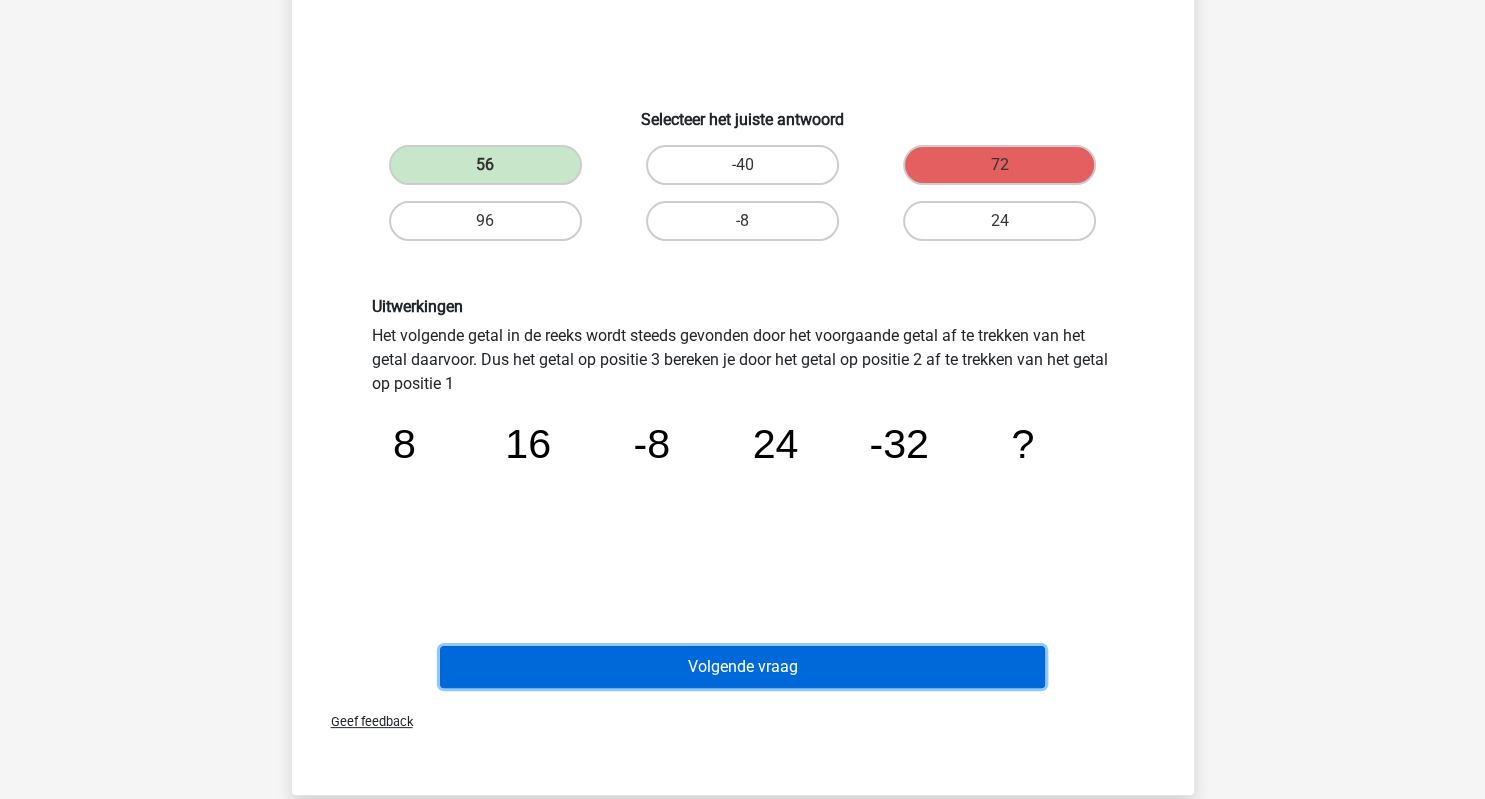 click on "Volgende vraag" at bounding box center [742, 667] 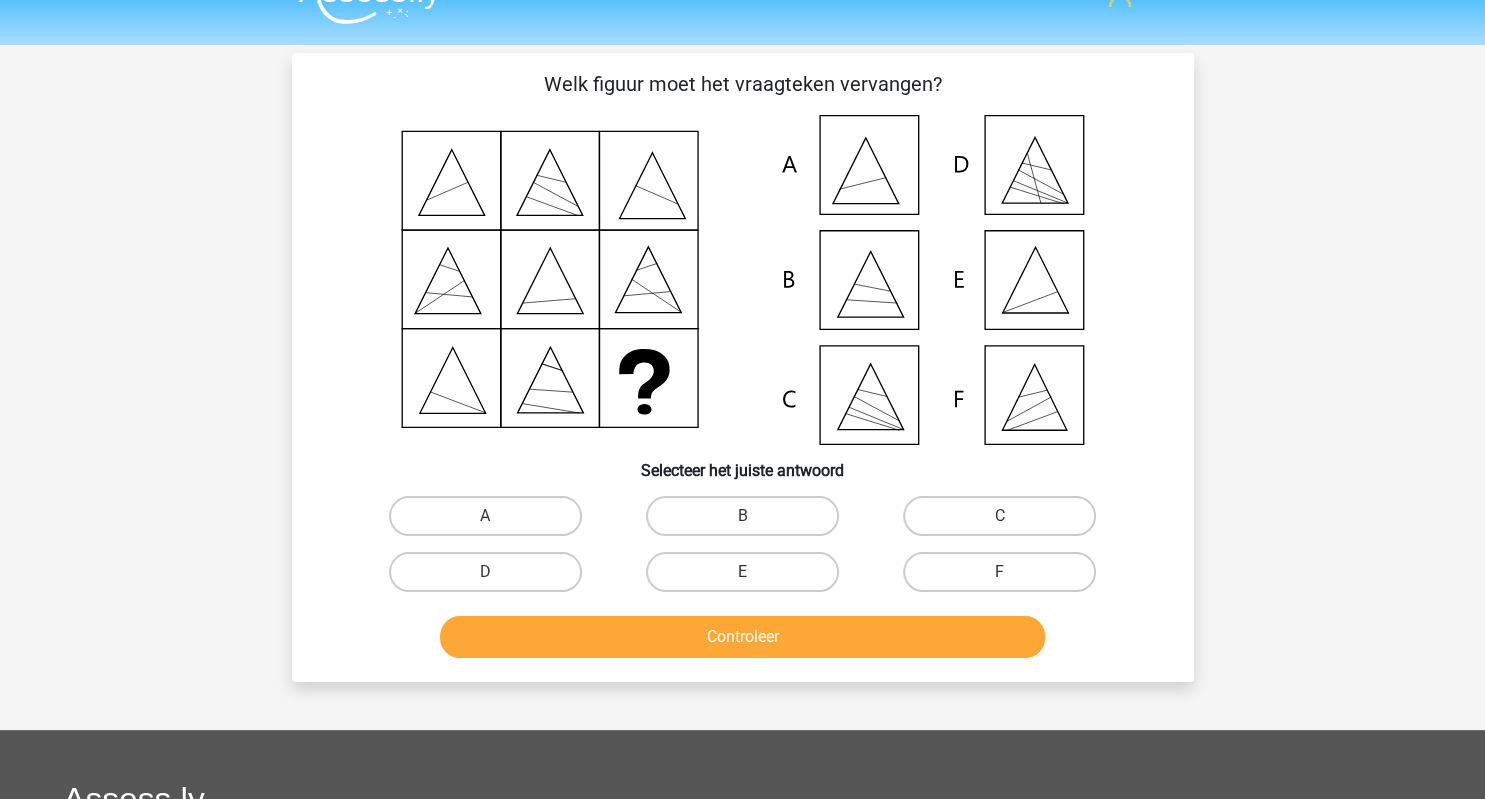 scroll, scrollTop: 12, scrollLeft: 0, axis: vertical 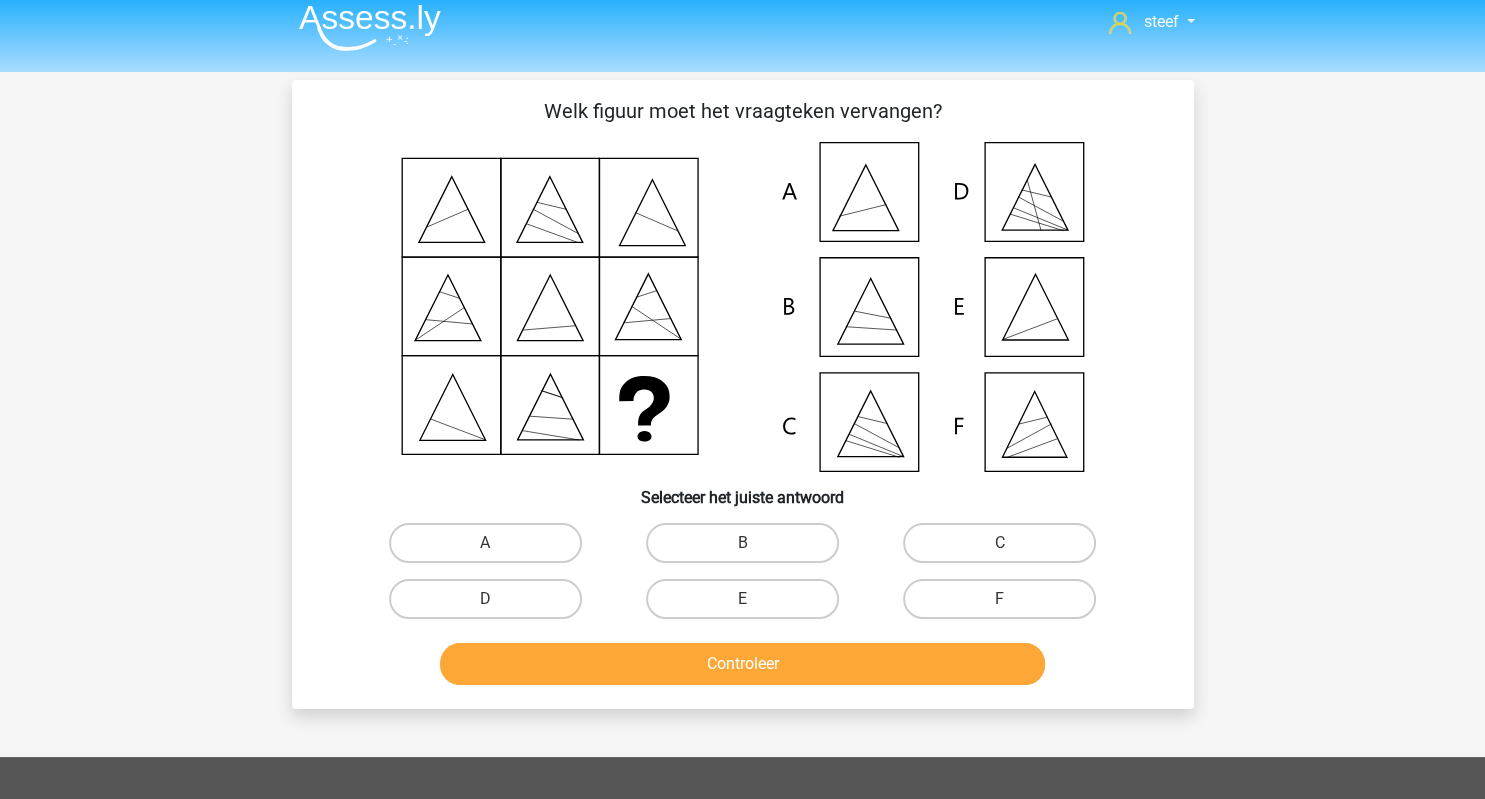 click on "E" at bounding box center (748, 605) 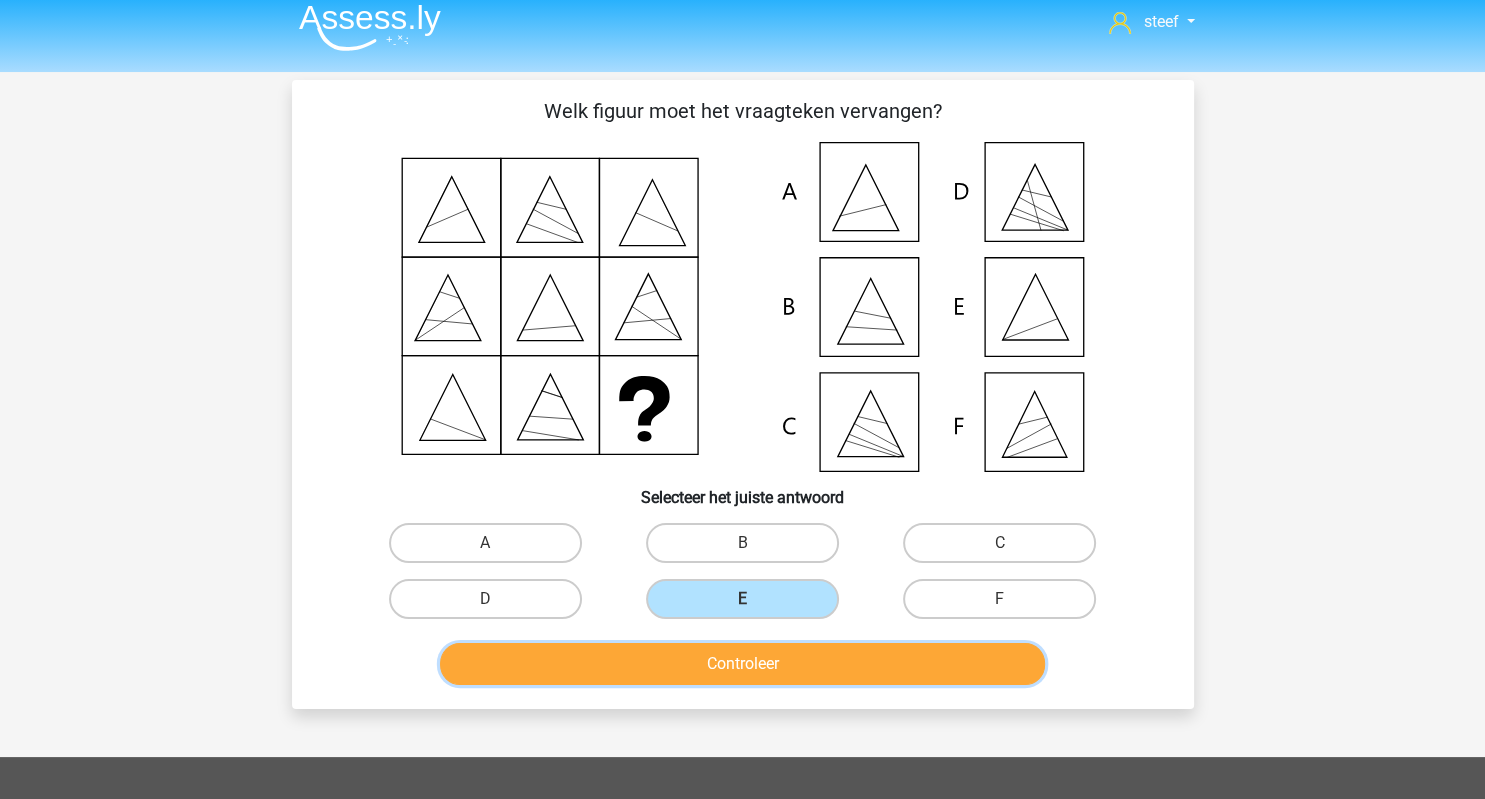 click on "Controleer" at bounding box center (742, 664) 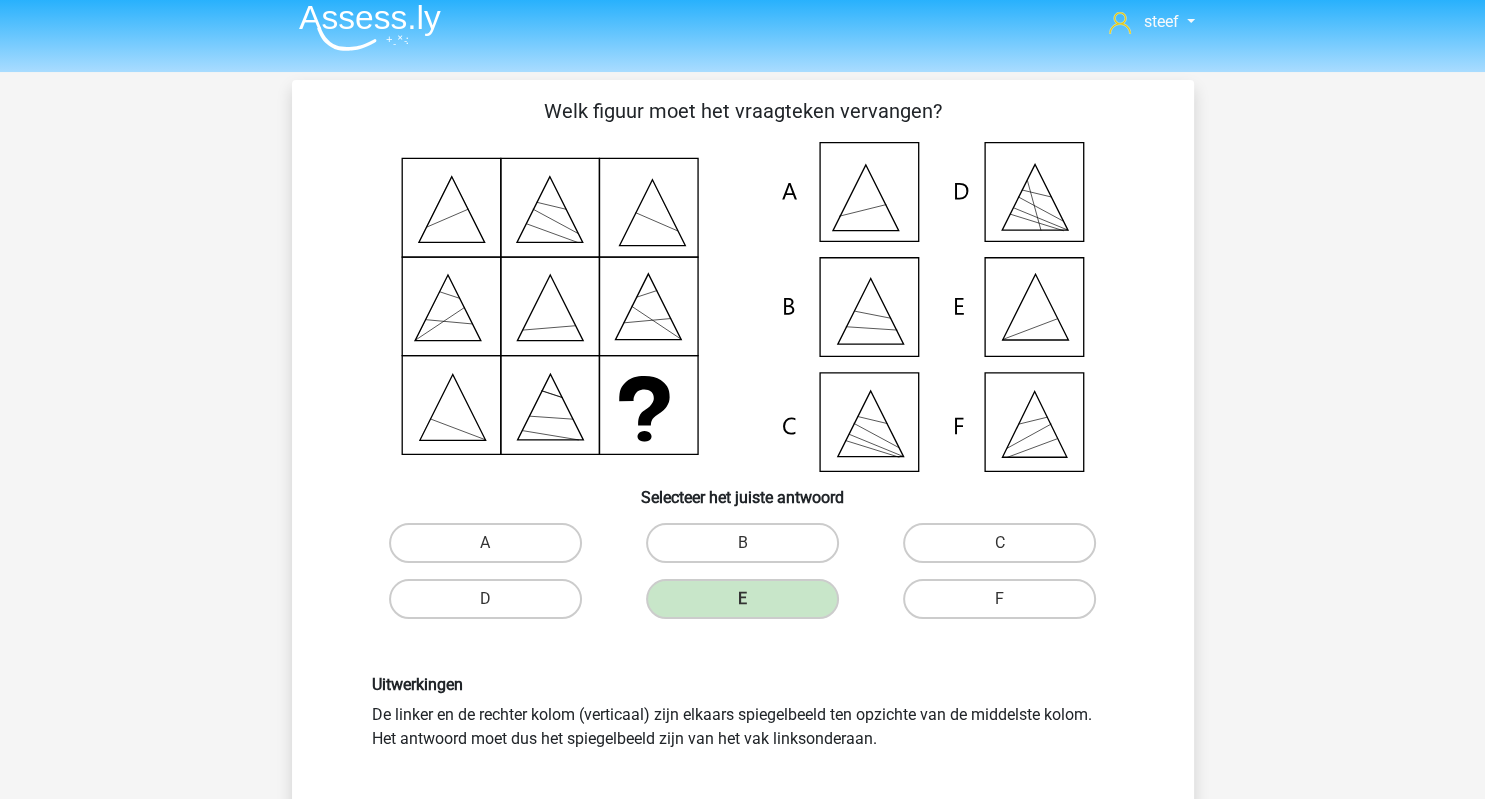 scroll, scrollTop: 341, scrollLeft: 0, axis: vertical 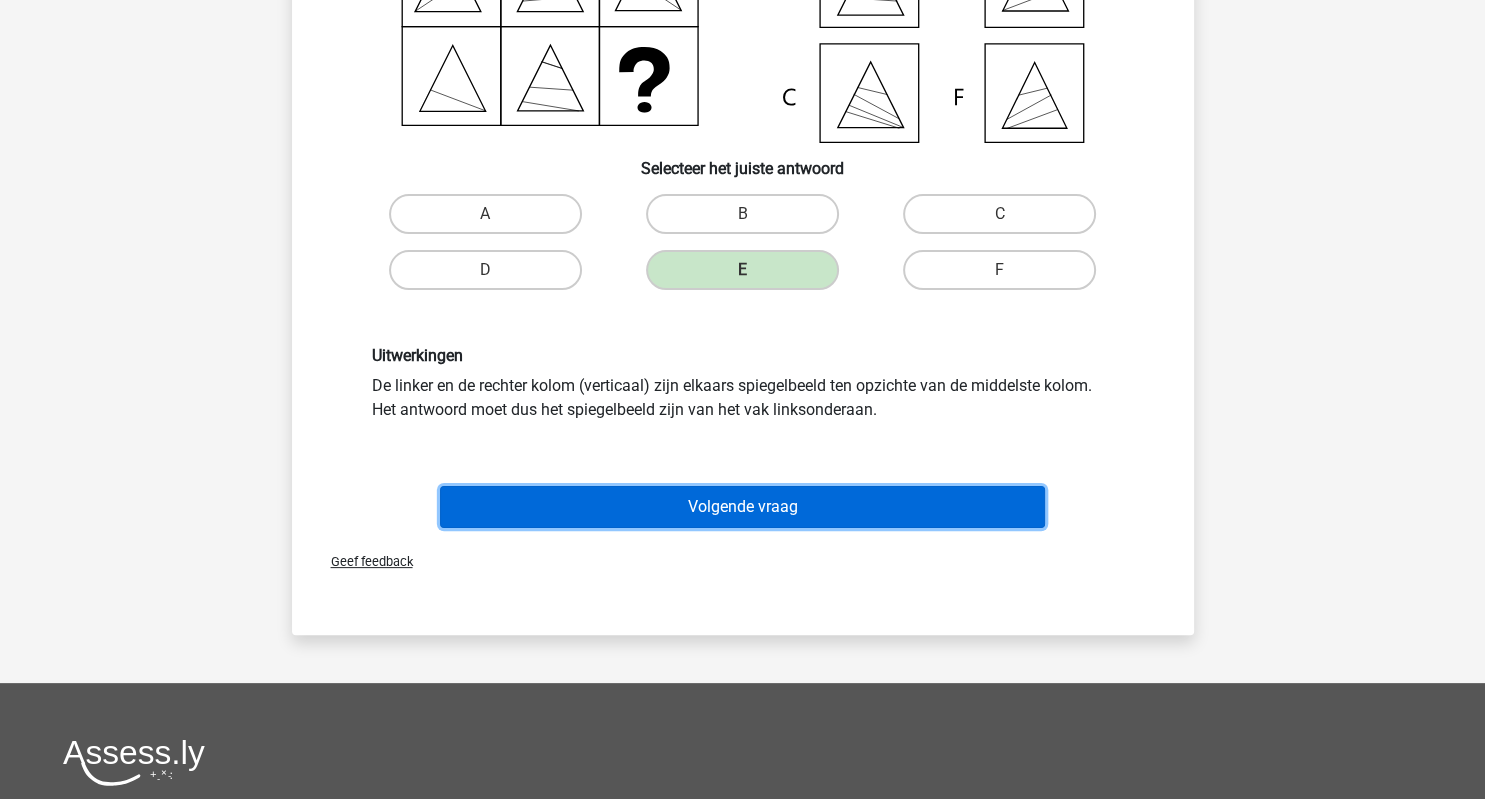 click on "Volgende vraag" at bounding box center [742, 507] 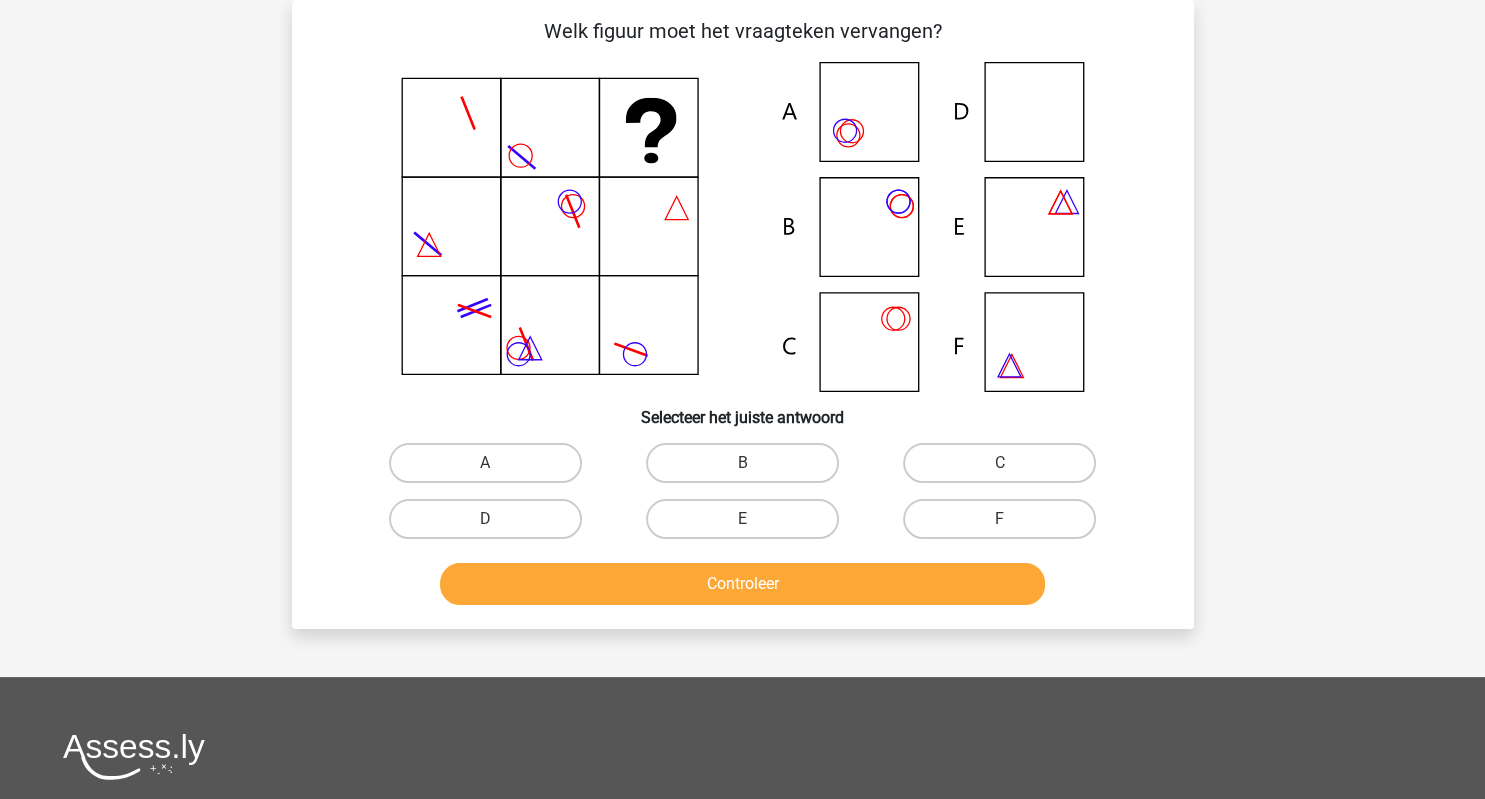 scroll, scrollTop: 92, scrollLeft: 0, axis: vertical 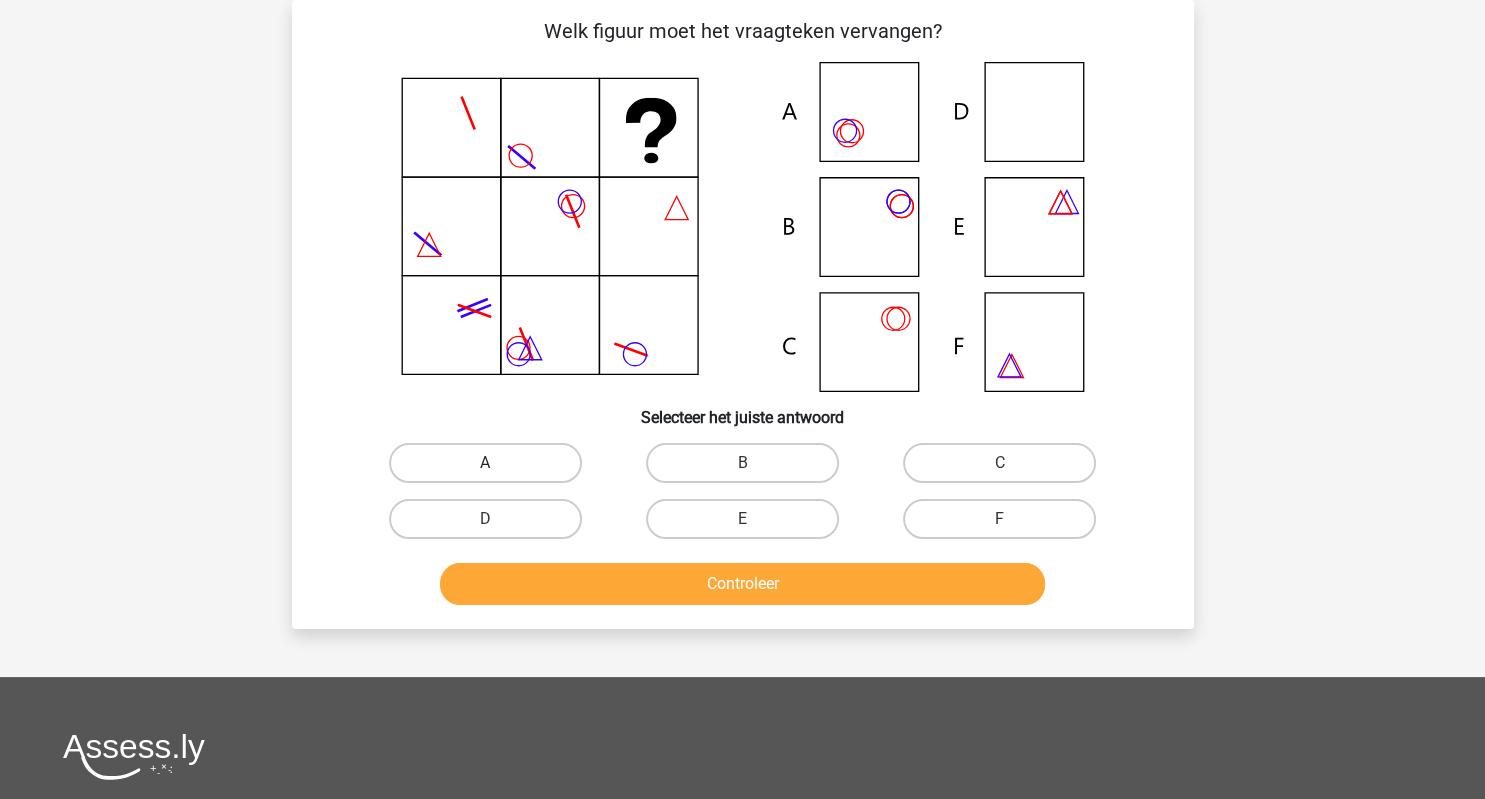 click on "A" at bounding box center [485, 463] 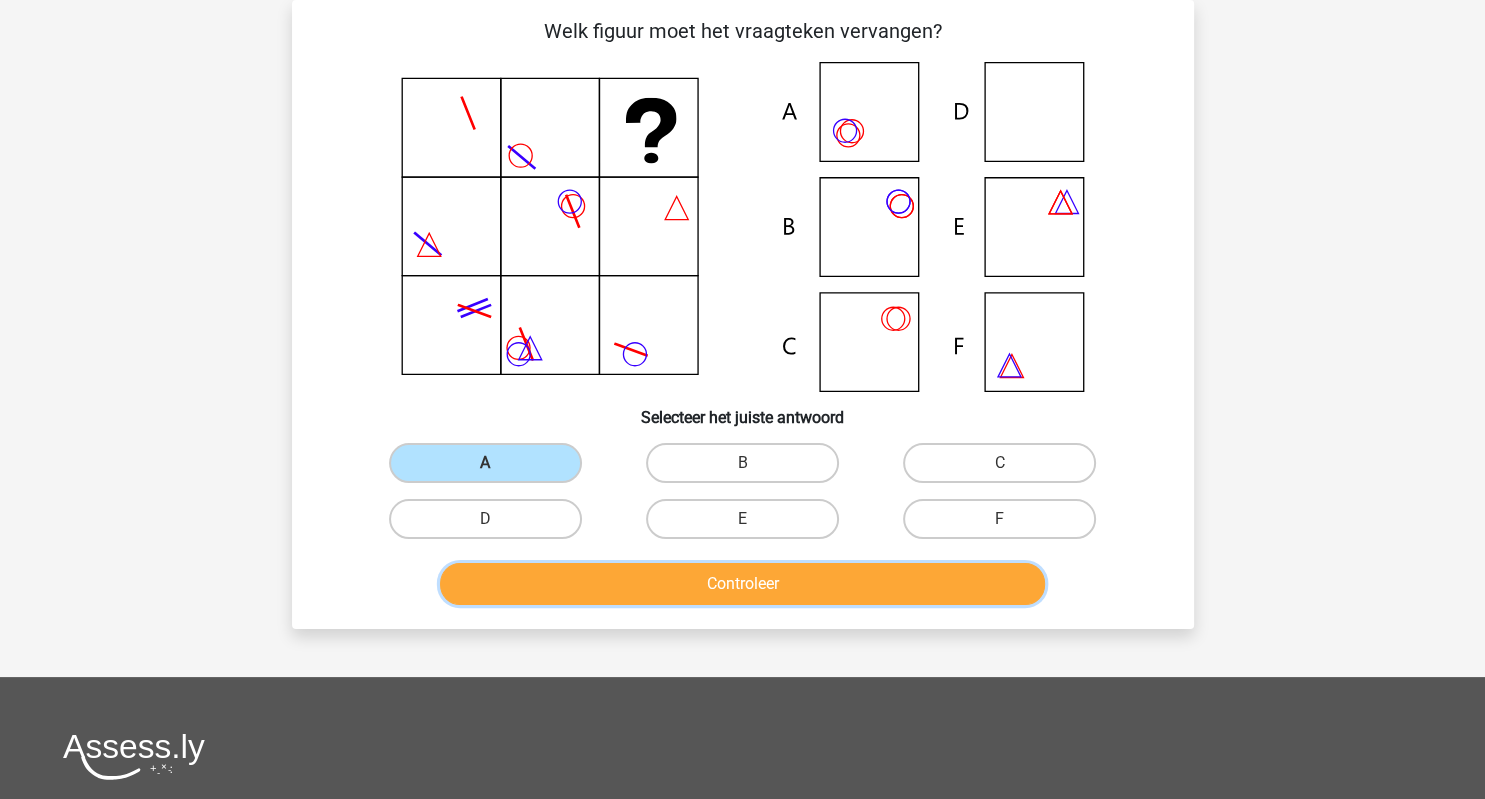 click on "Controleer" at bounding box center (742, 584) 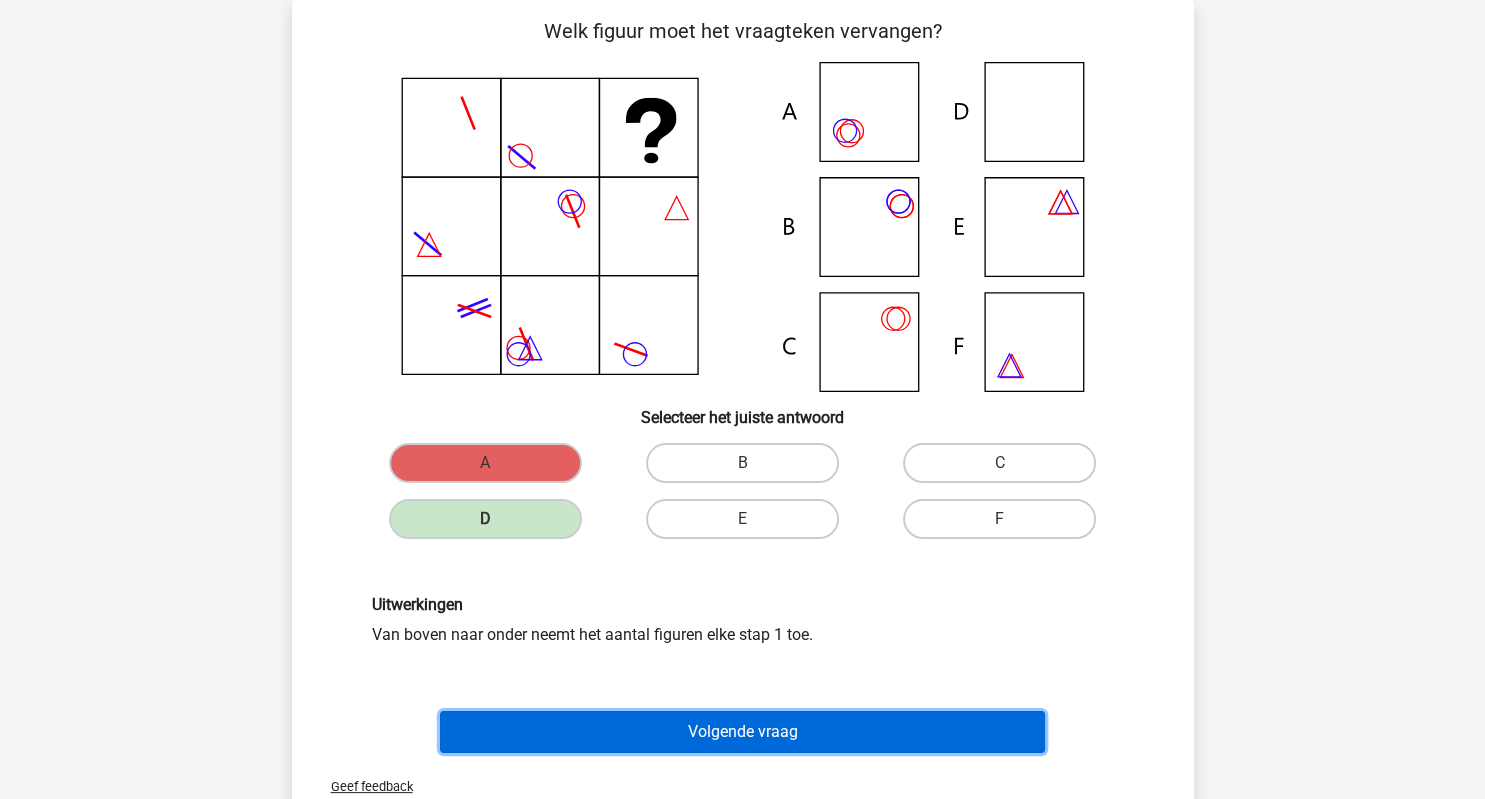 click on "Volgende vraag" at bounding box center [742, 732] 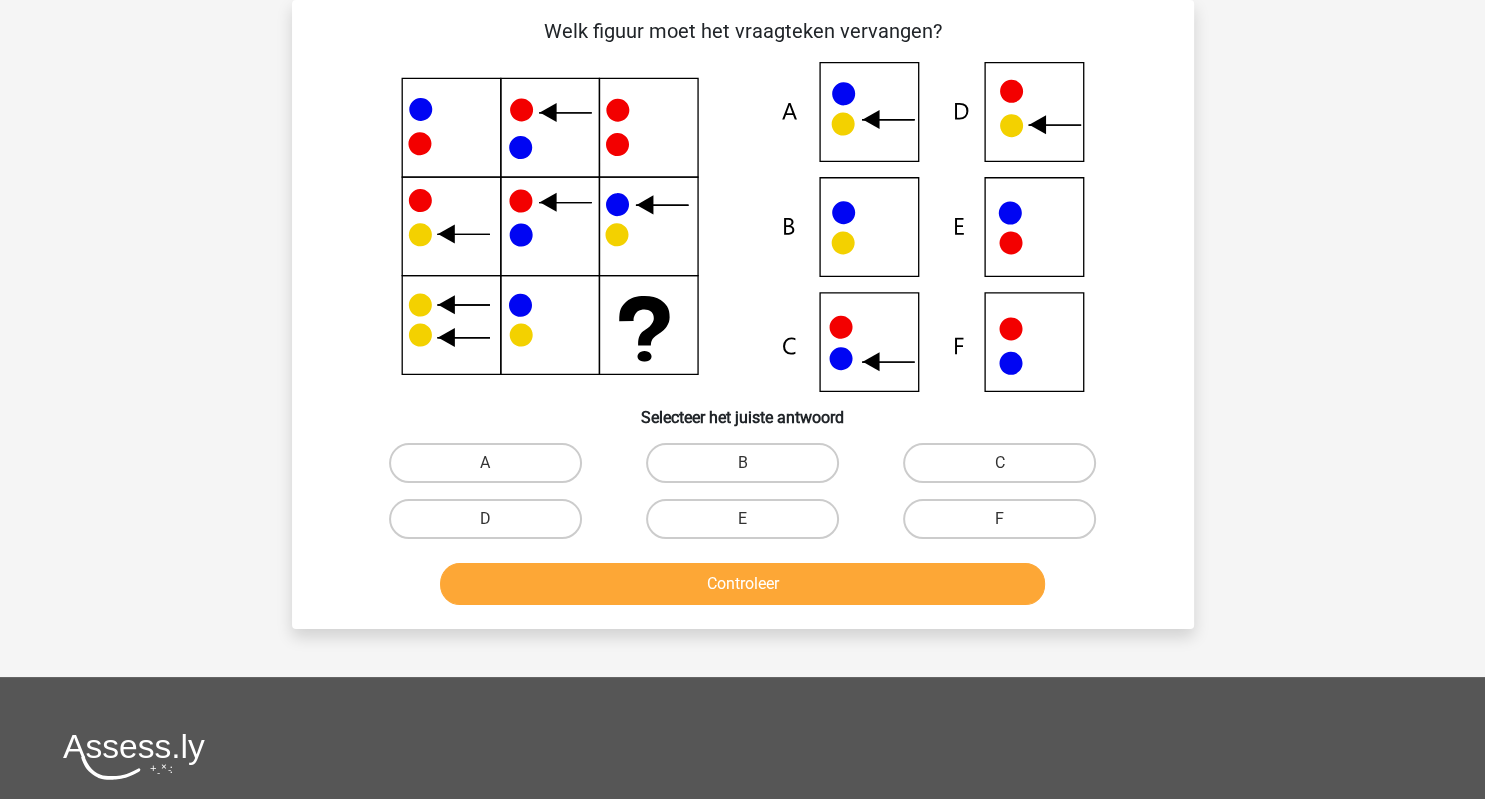 scroll, scrollTop: 0, scrollLeft: 0, axis: both 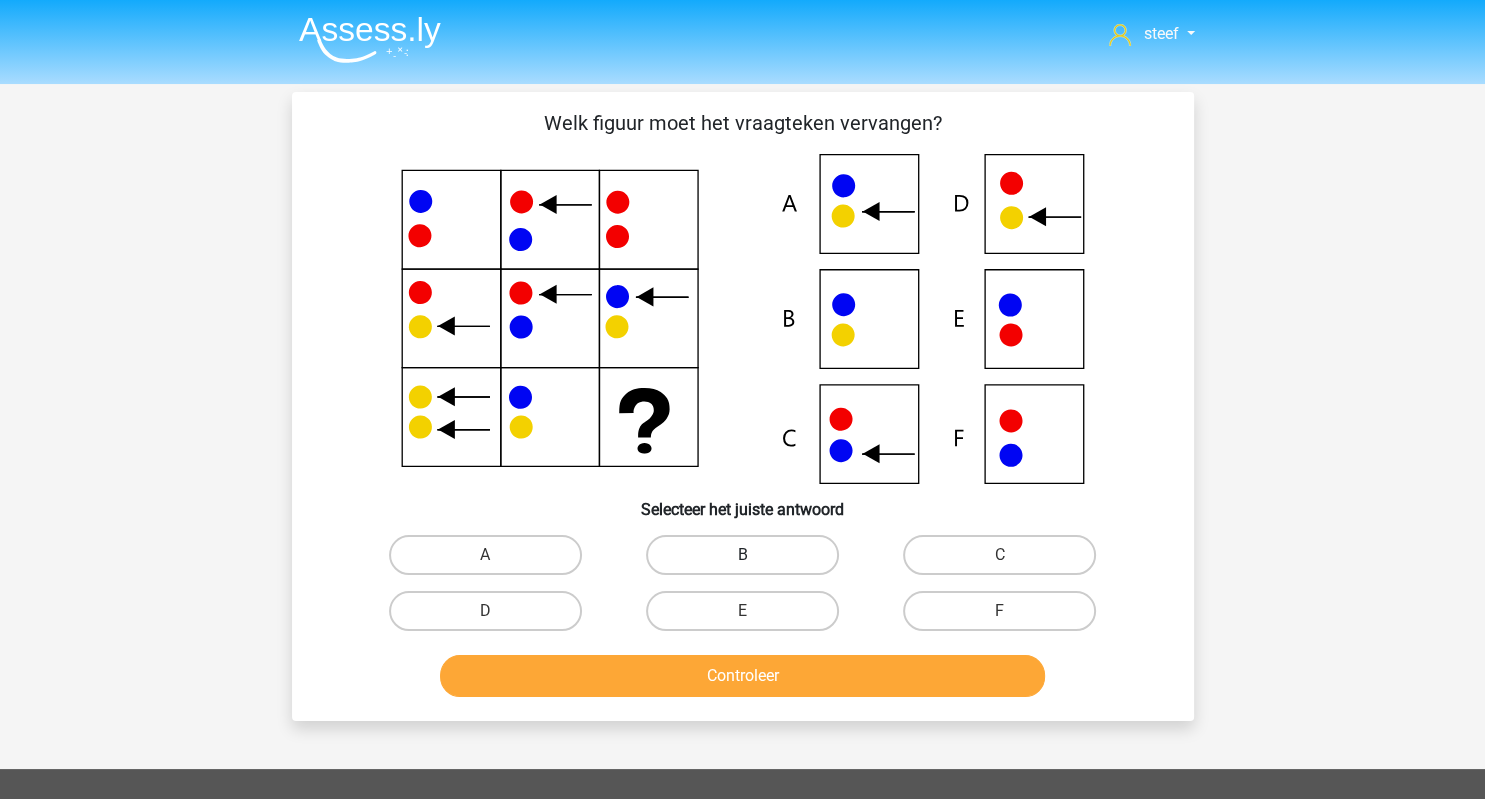 click on "B" at bounding box center (742, 555) 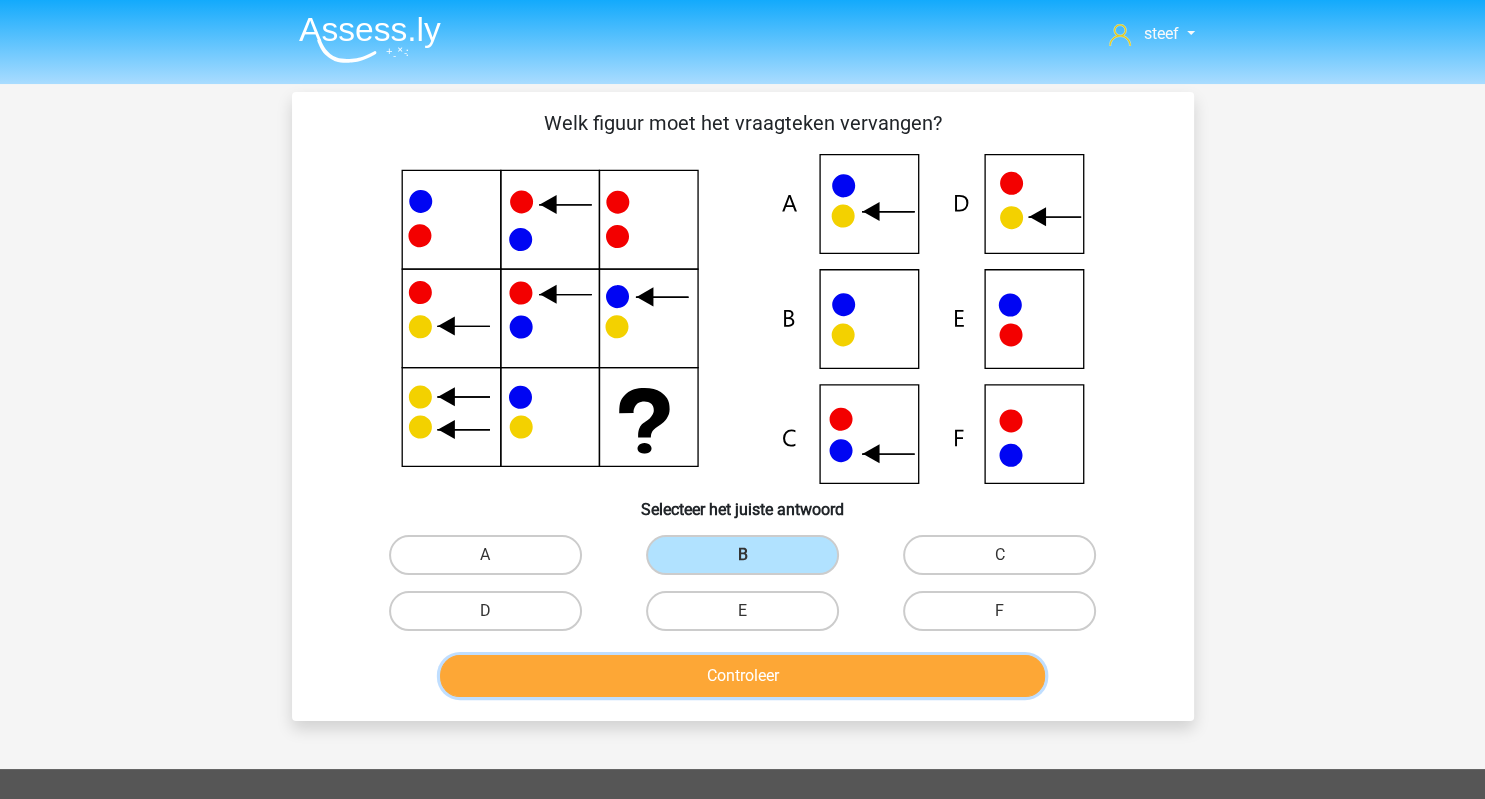click on "Controleer" at bounding box center (742, 676) 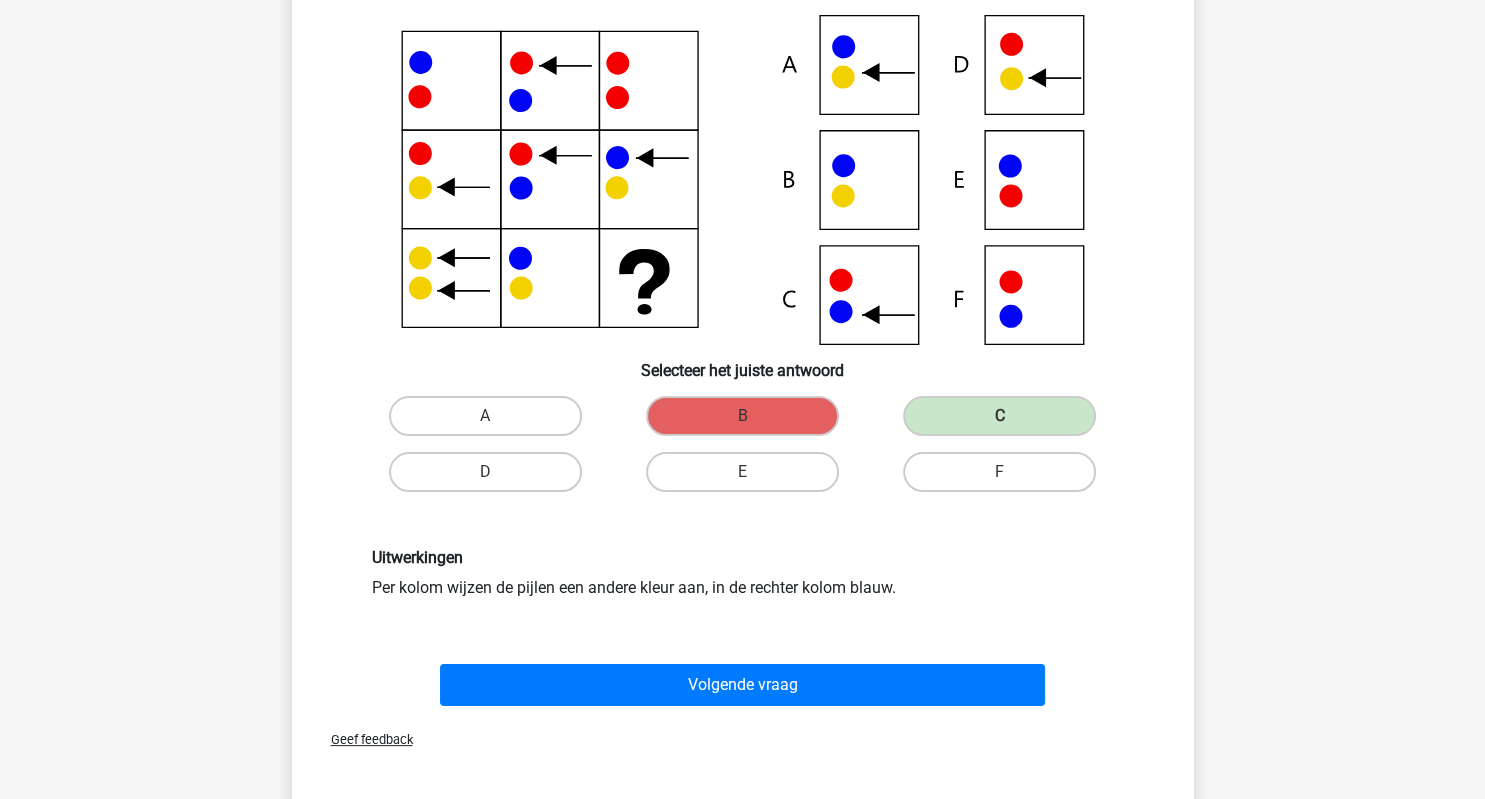 scroll, scrollTop: 142, scrollLeft: 0, axis: vertical 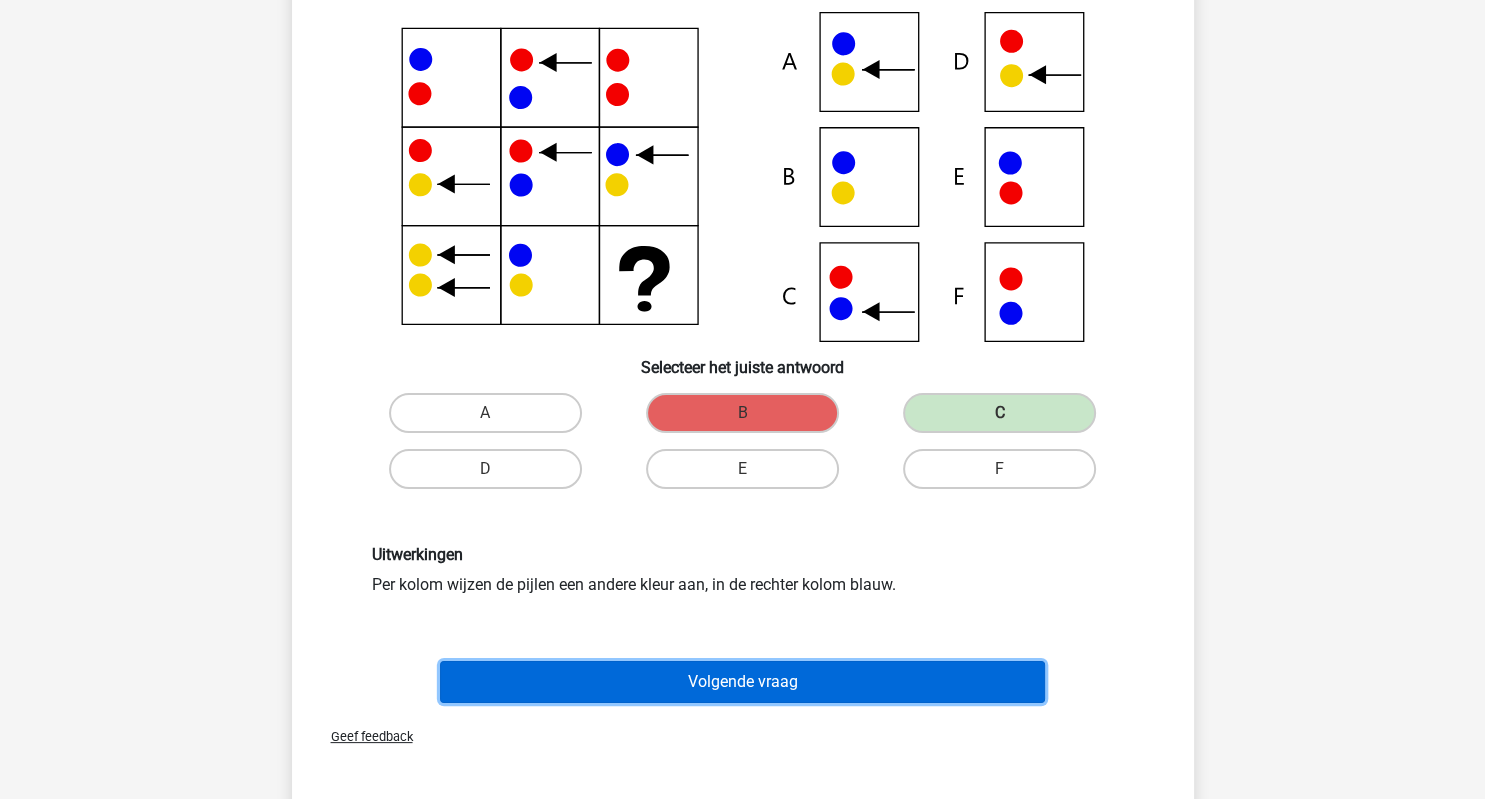 click on "Volgende vraag" at bounding box center [742, 682] 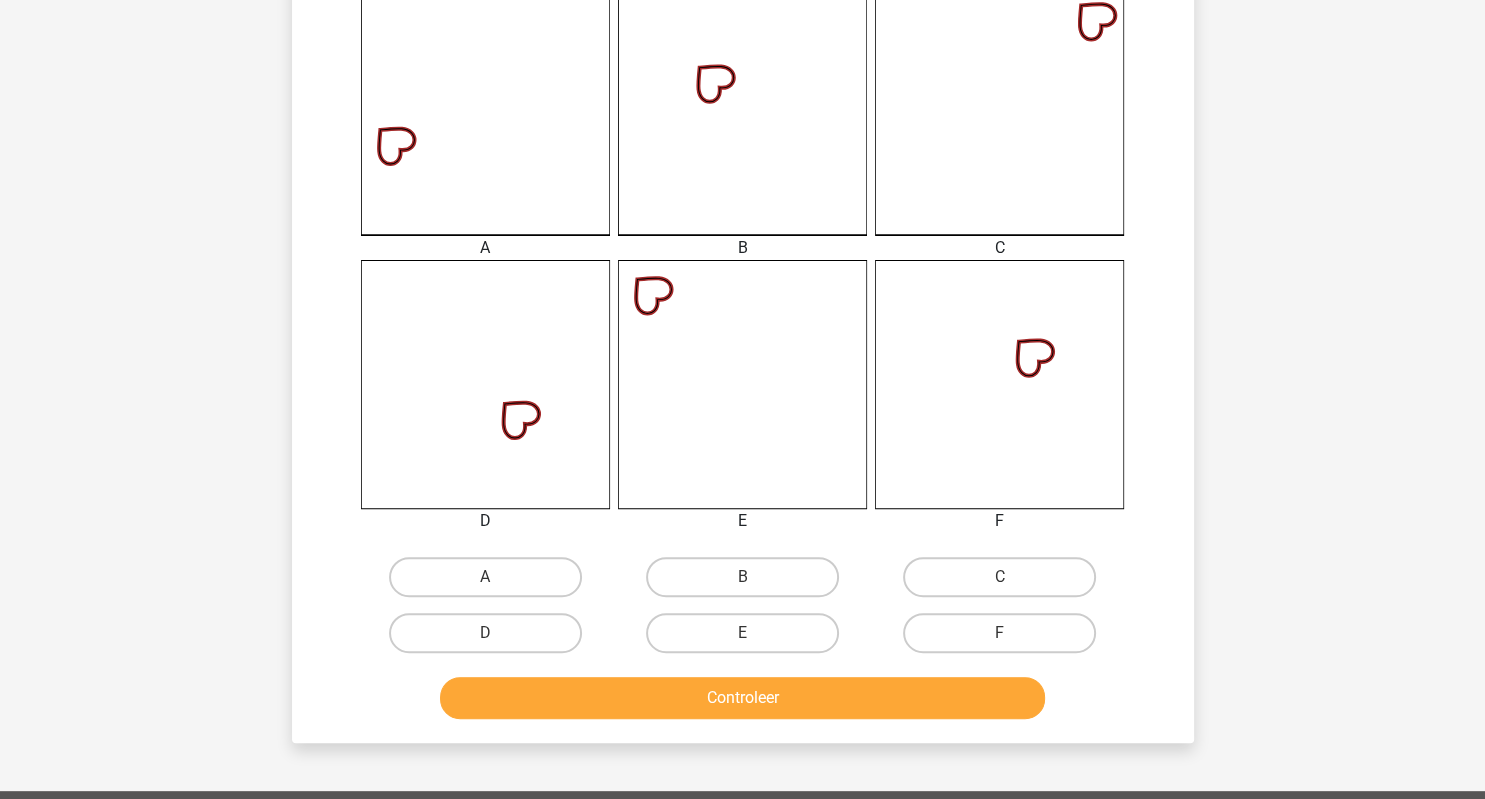 scroll, scrollTop: 550, scrollLeft: 0, axis: vertical 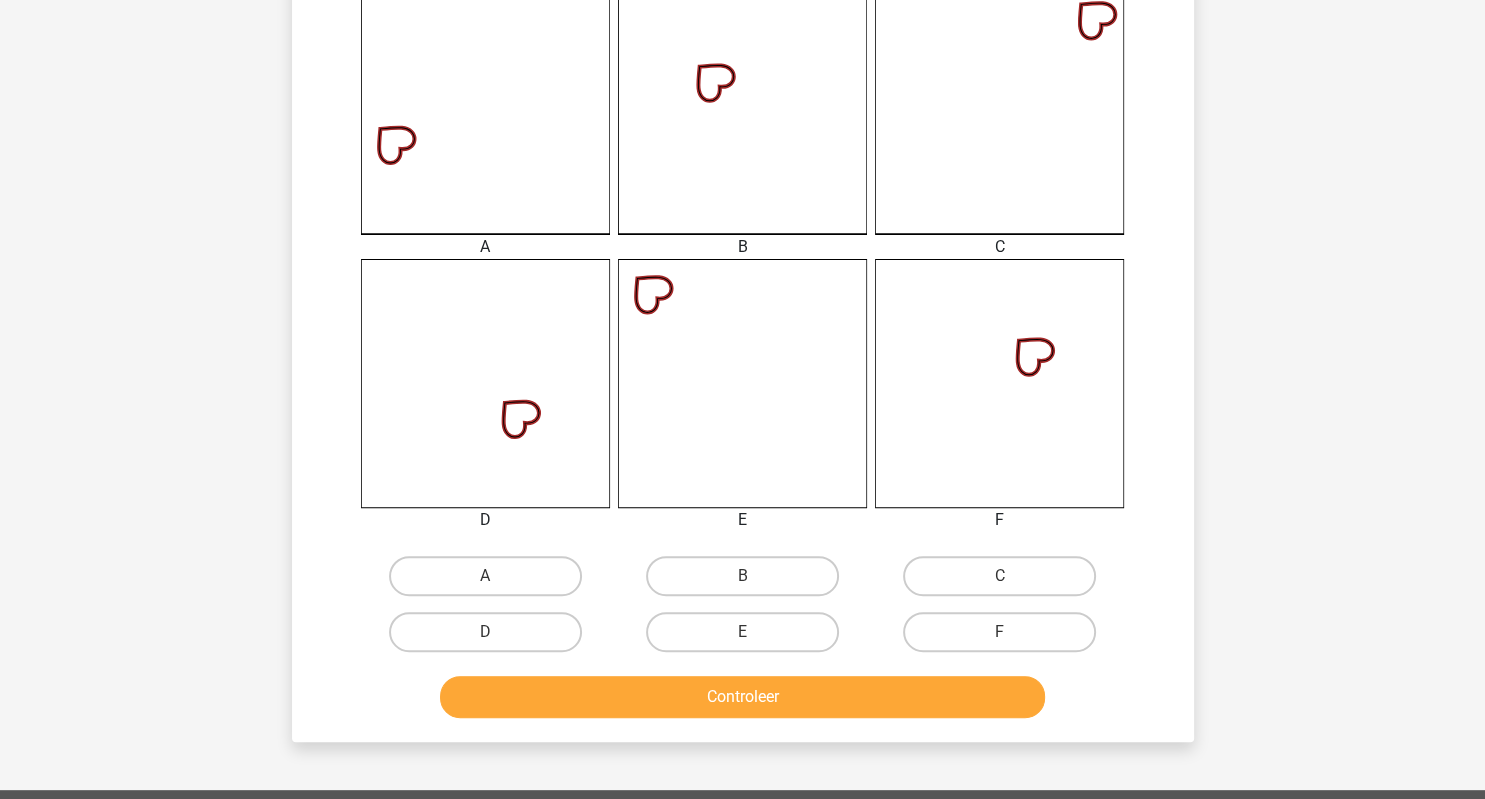 click on "B" at bounding box center [742, 576] 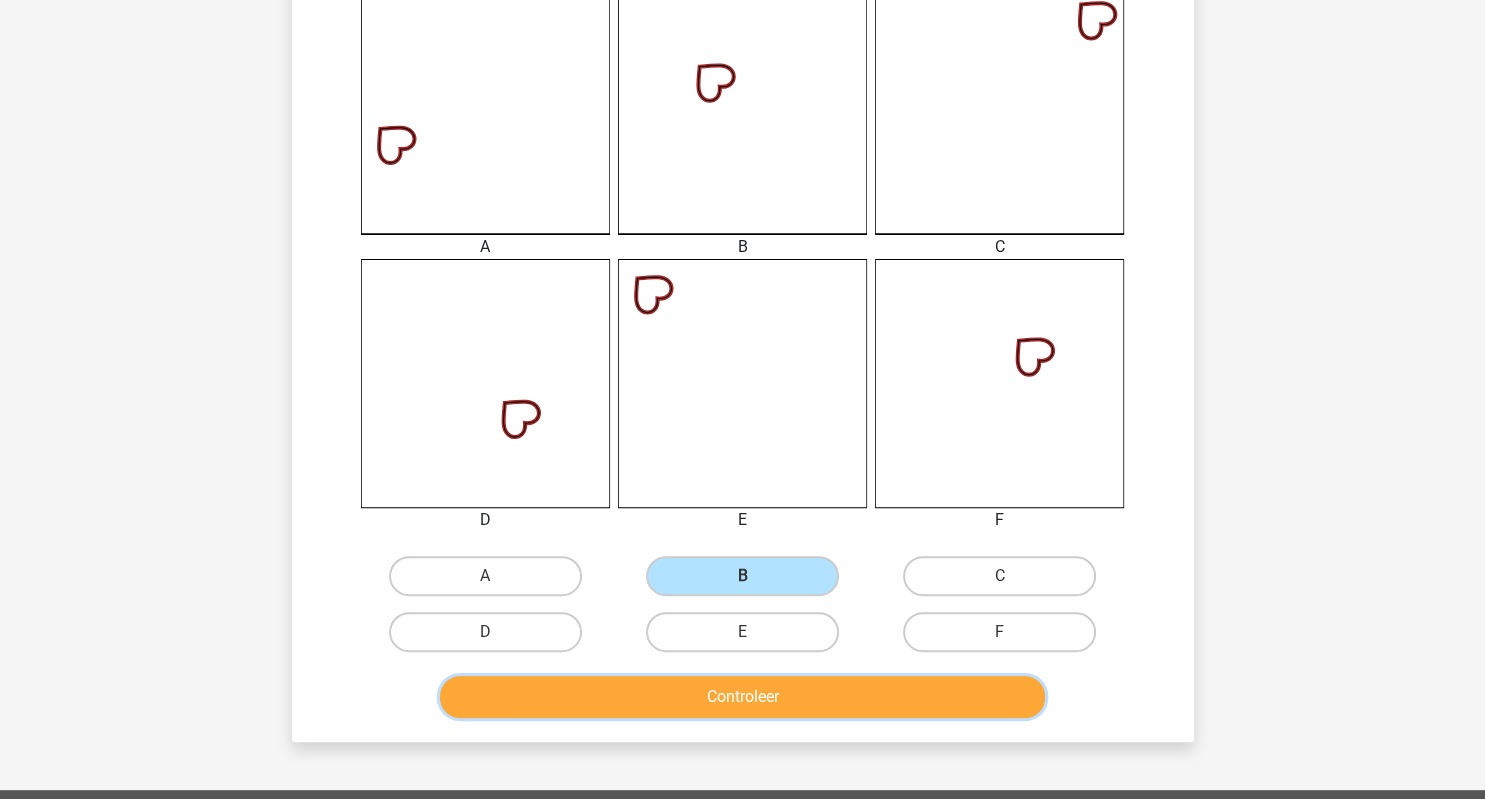 click on "Controleer" at bounding box center (742, 697) 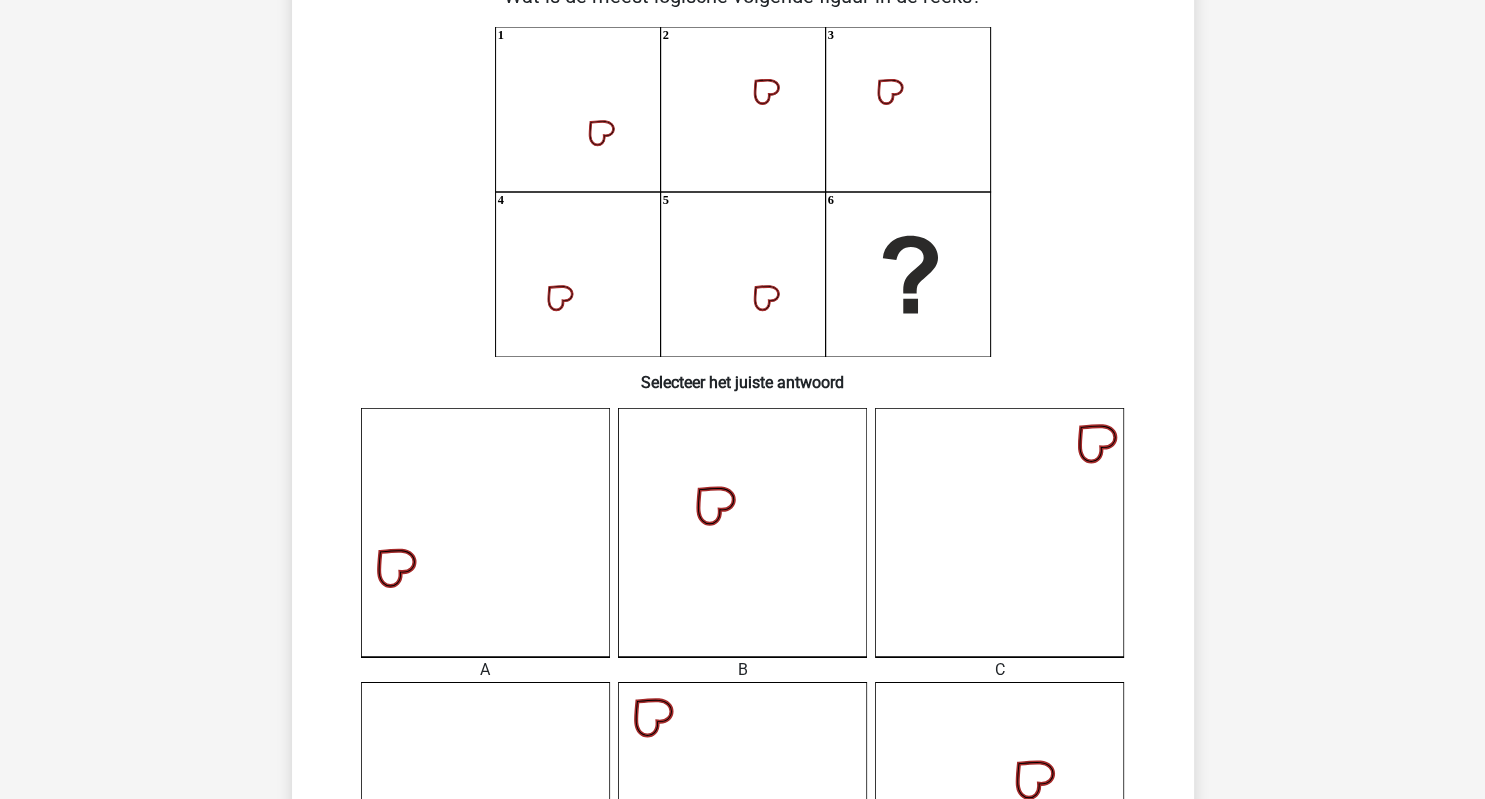 scroll, scrollTop: 135, scrollLeft: 0, axis: vertical 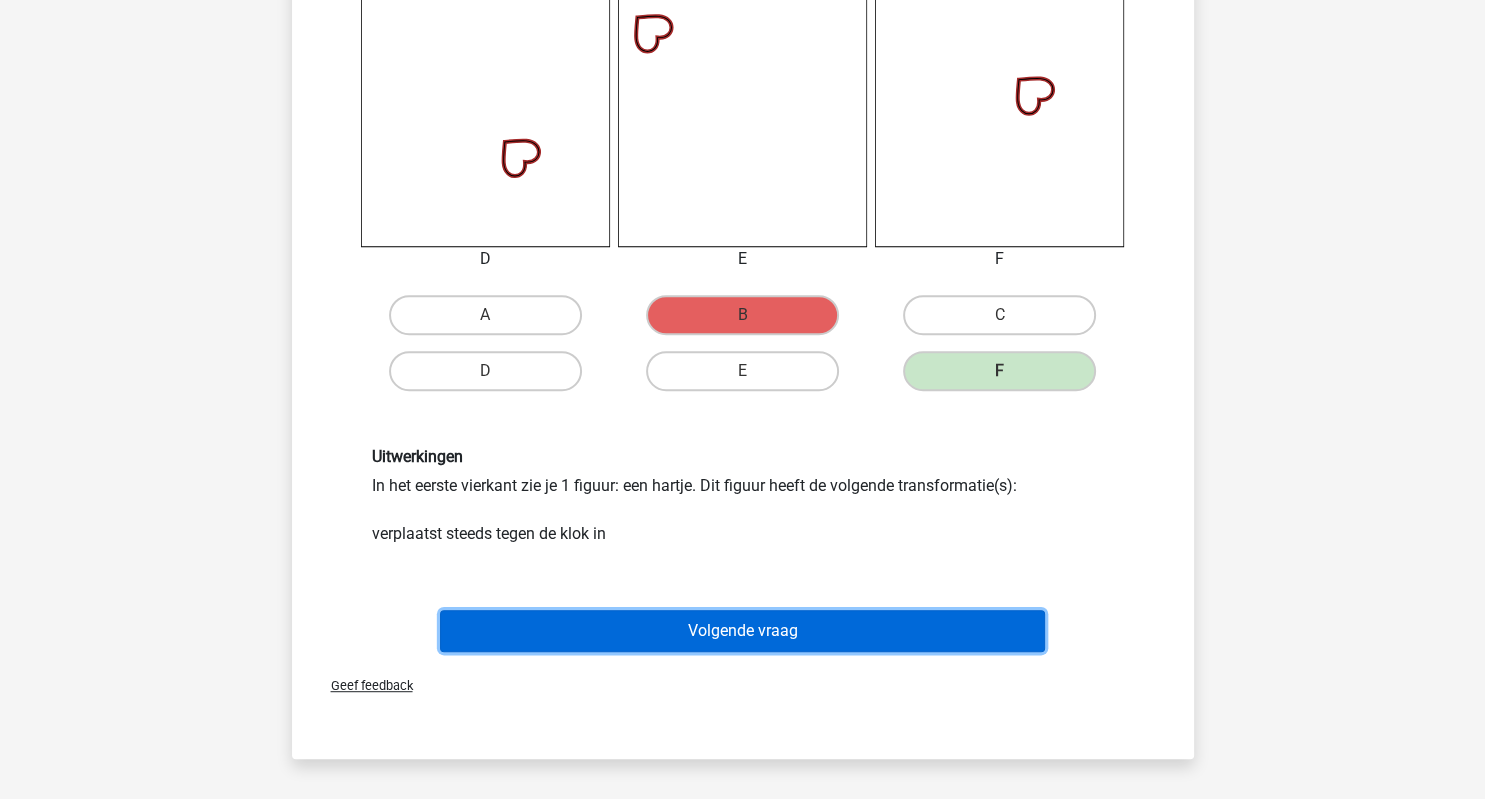 click on "Volgende vraag" at bounding box center (742, 631) 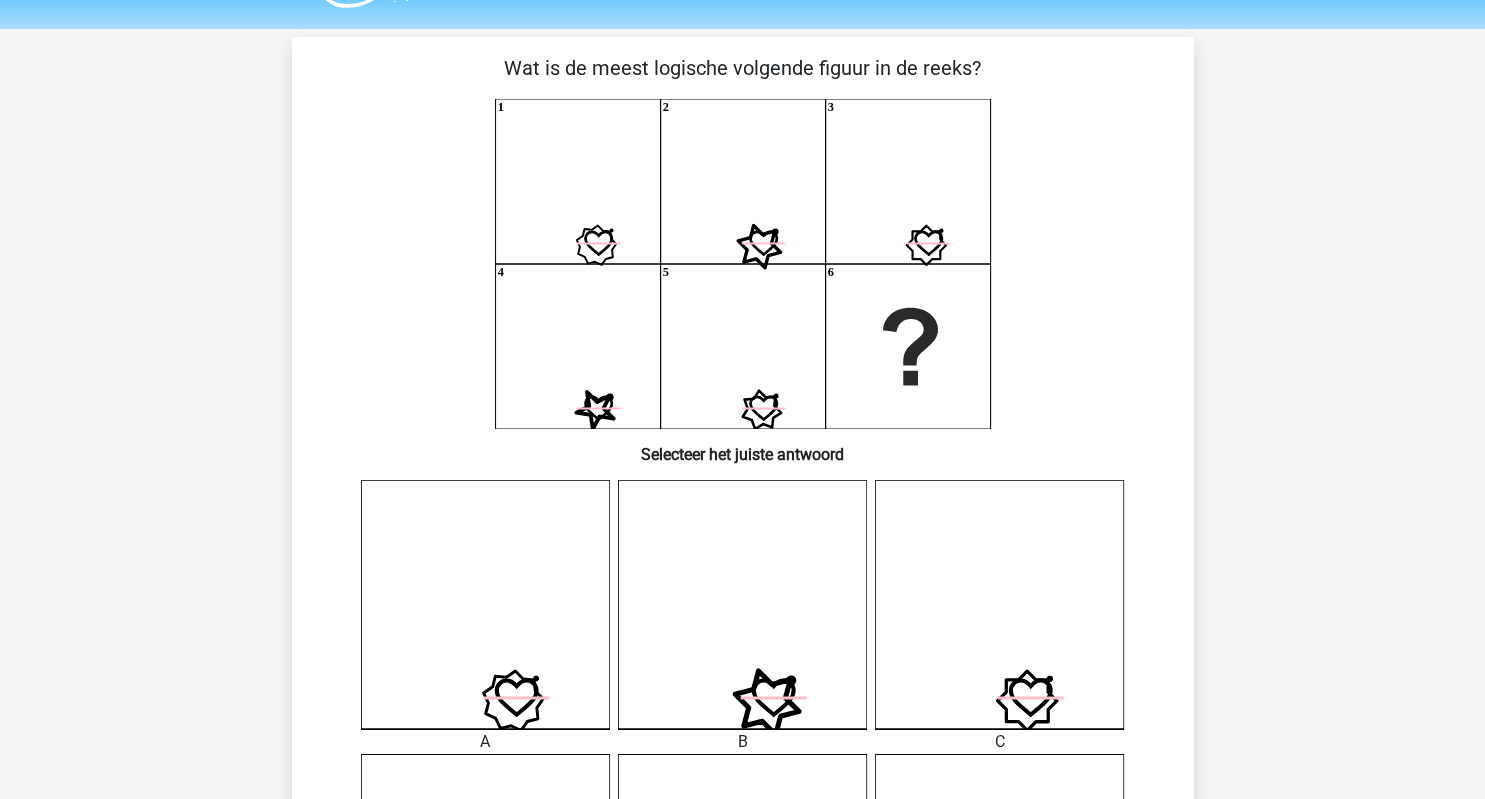 scroll, scrollTop: 52, scrollLeft: 0, axis: vertical 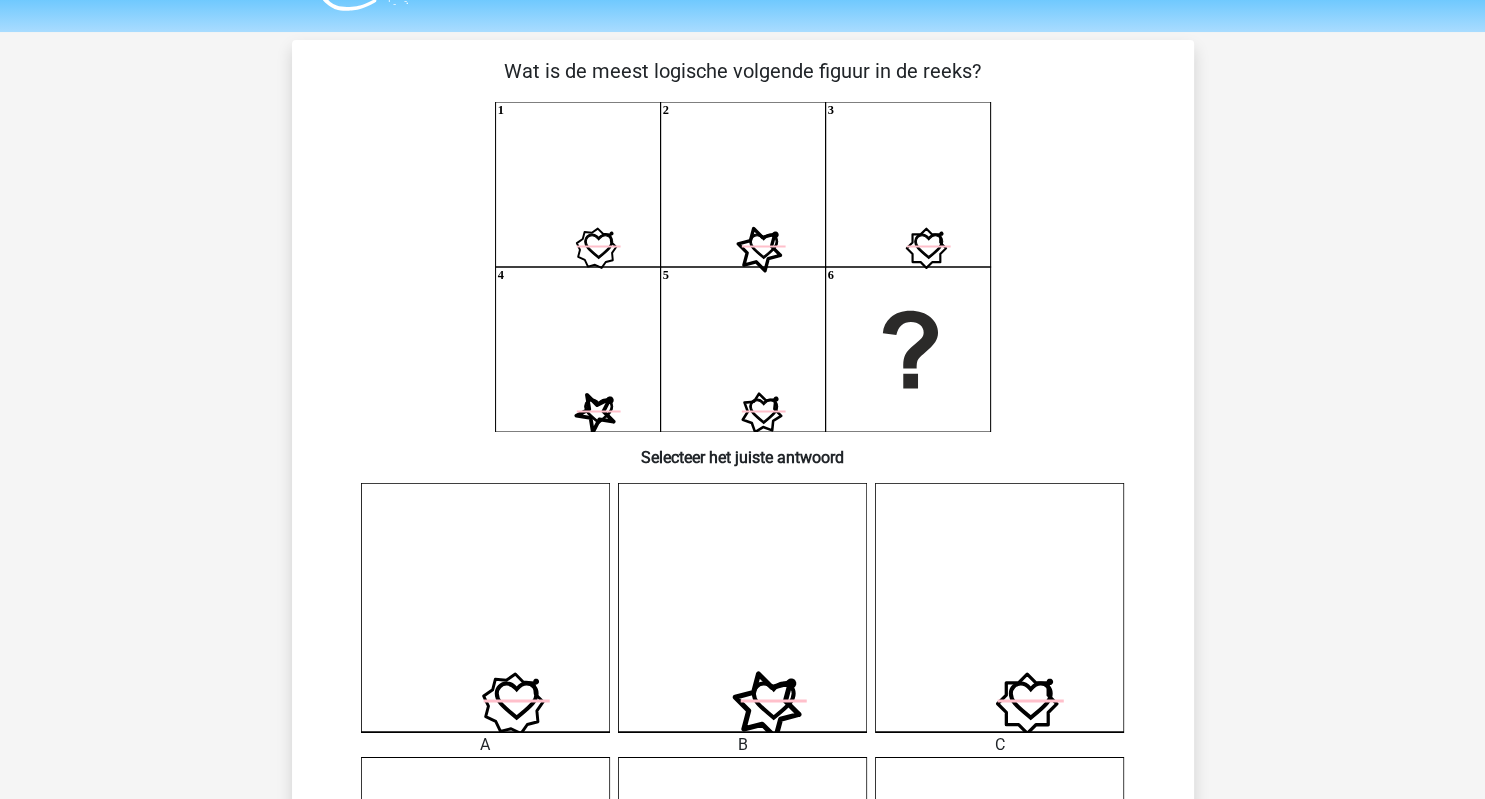 click 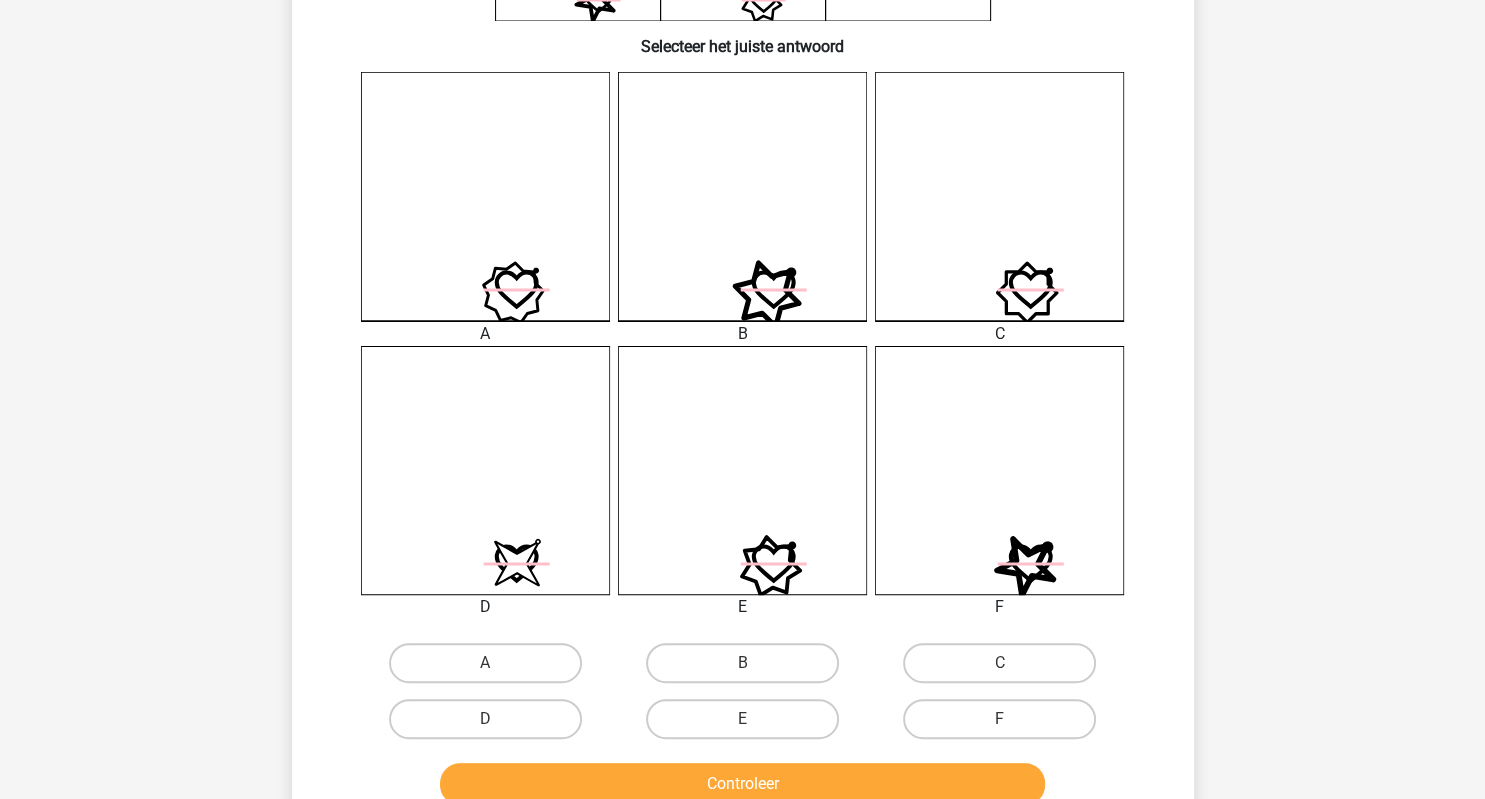 scroll, scrollTop: 464, scrollLeft: 0, axis: vertical 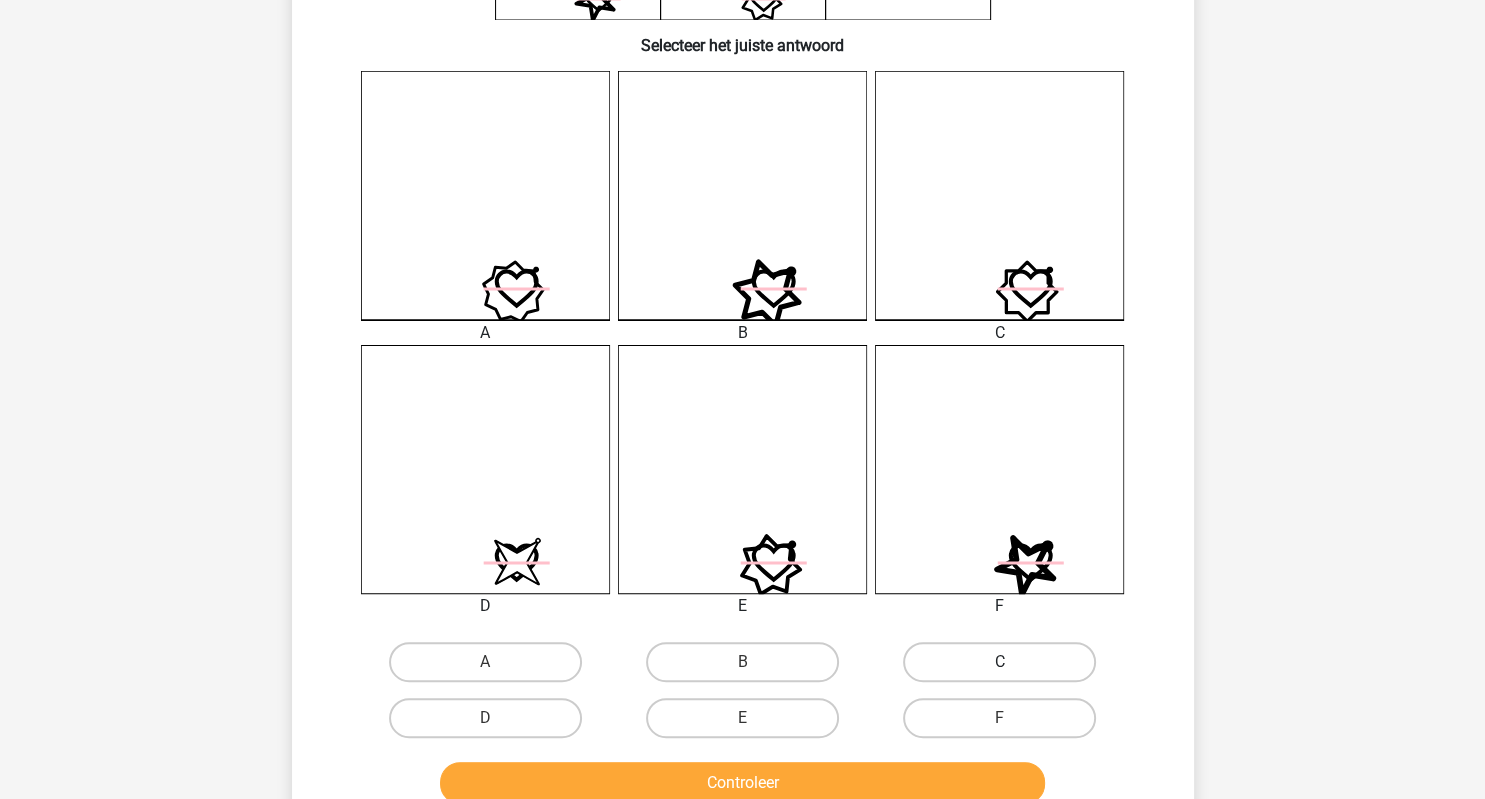 click on "C" at bounding box center [999, 662] 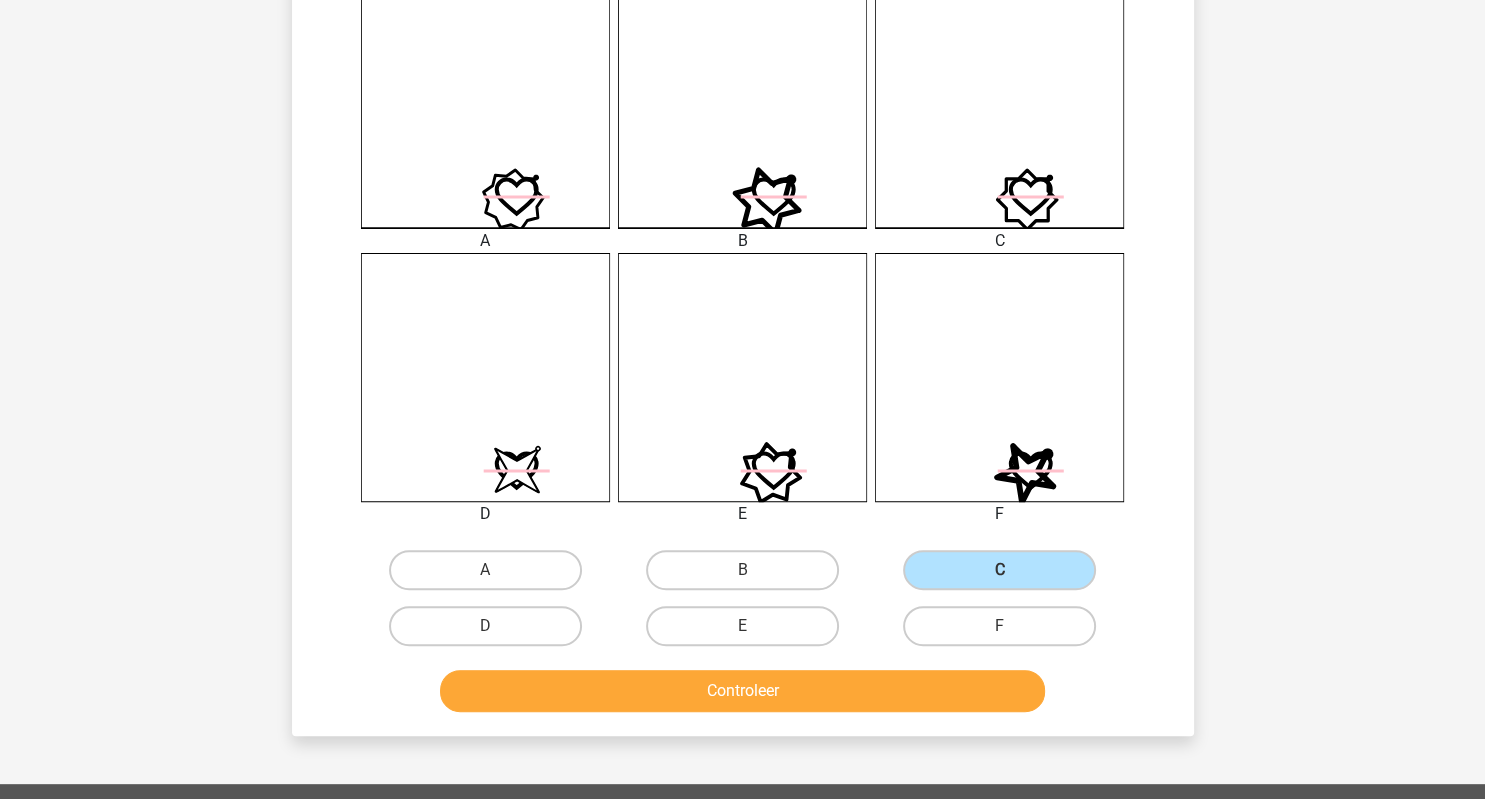 scroll, scrollTop: 560, scrollLeft: 0, axis: vertical 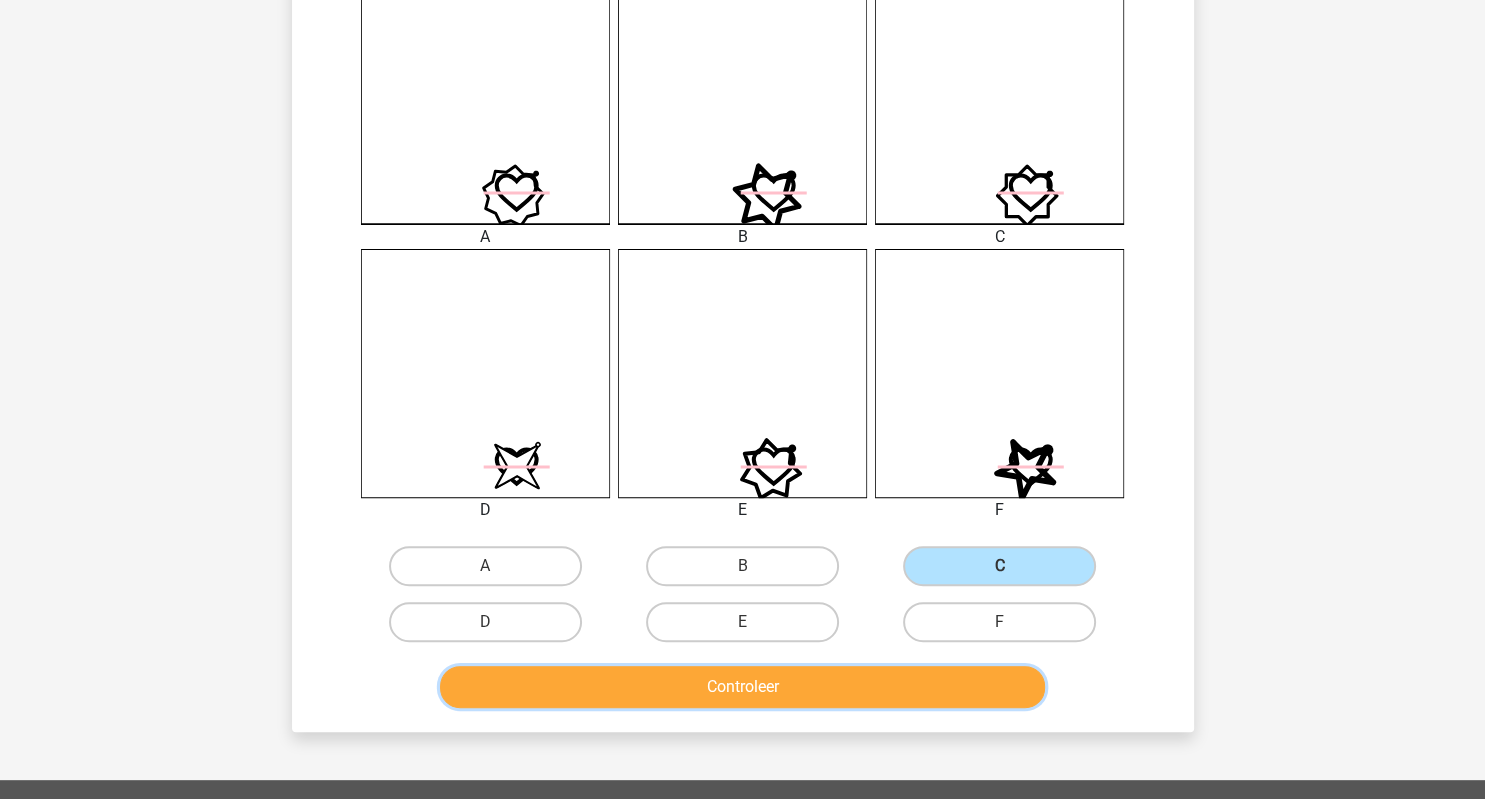click on "Controleer" at bounding box center [742, 687] 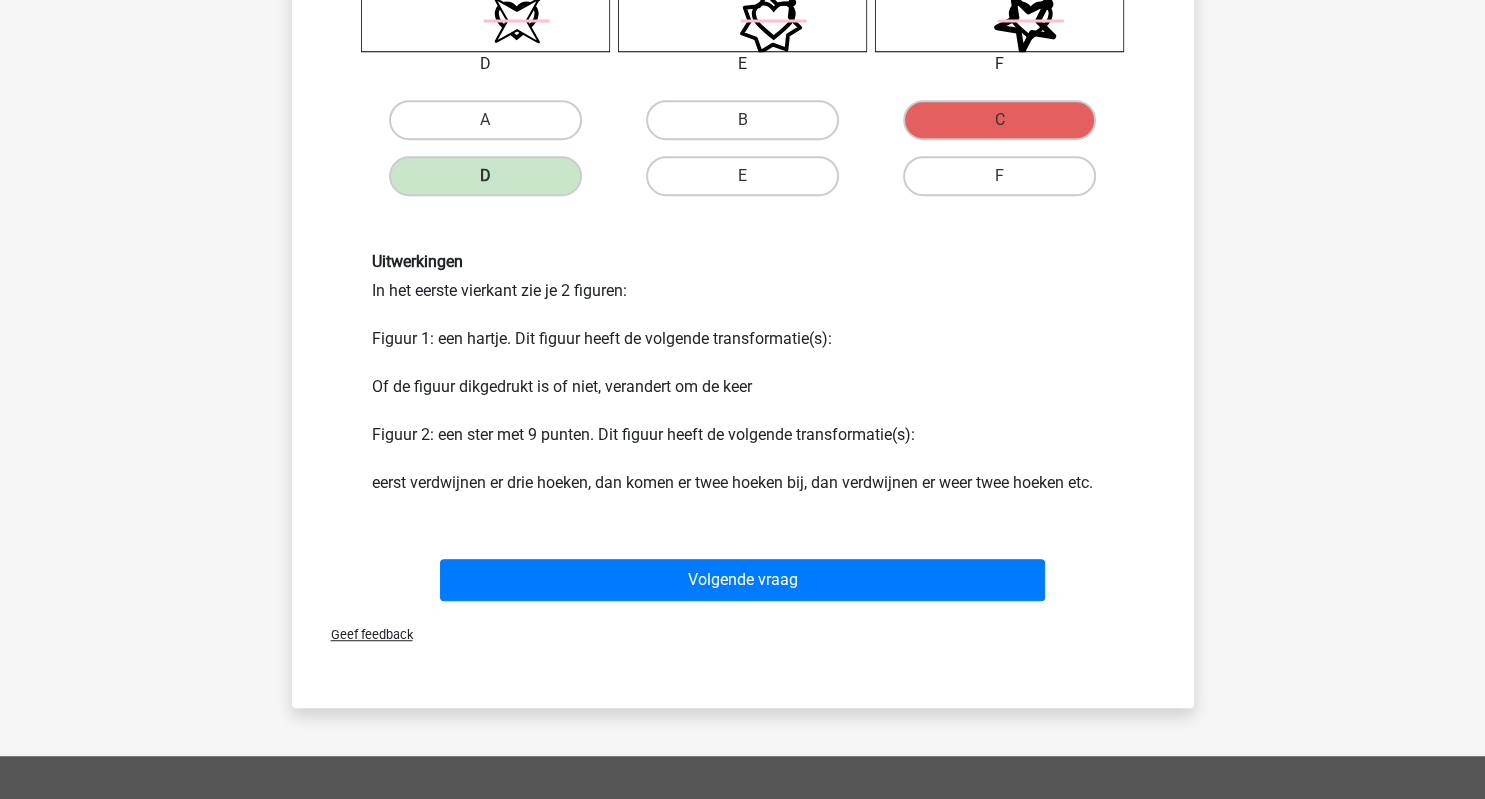 scroll, scrollTop: 1007, scrollLeft: 0, axis: vertical 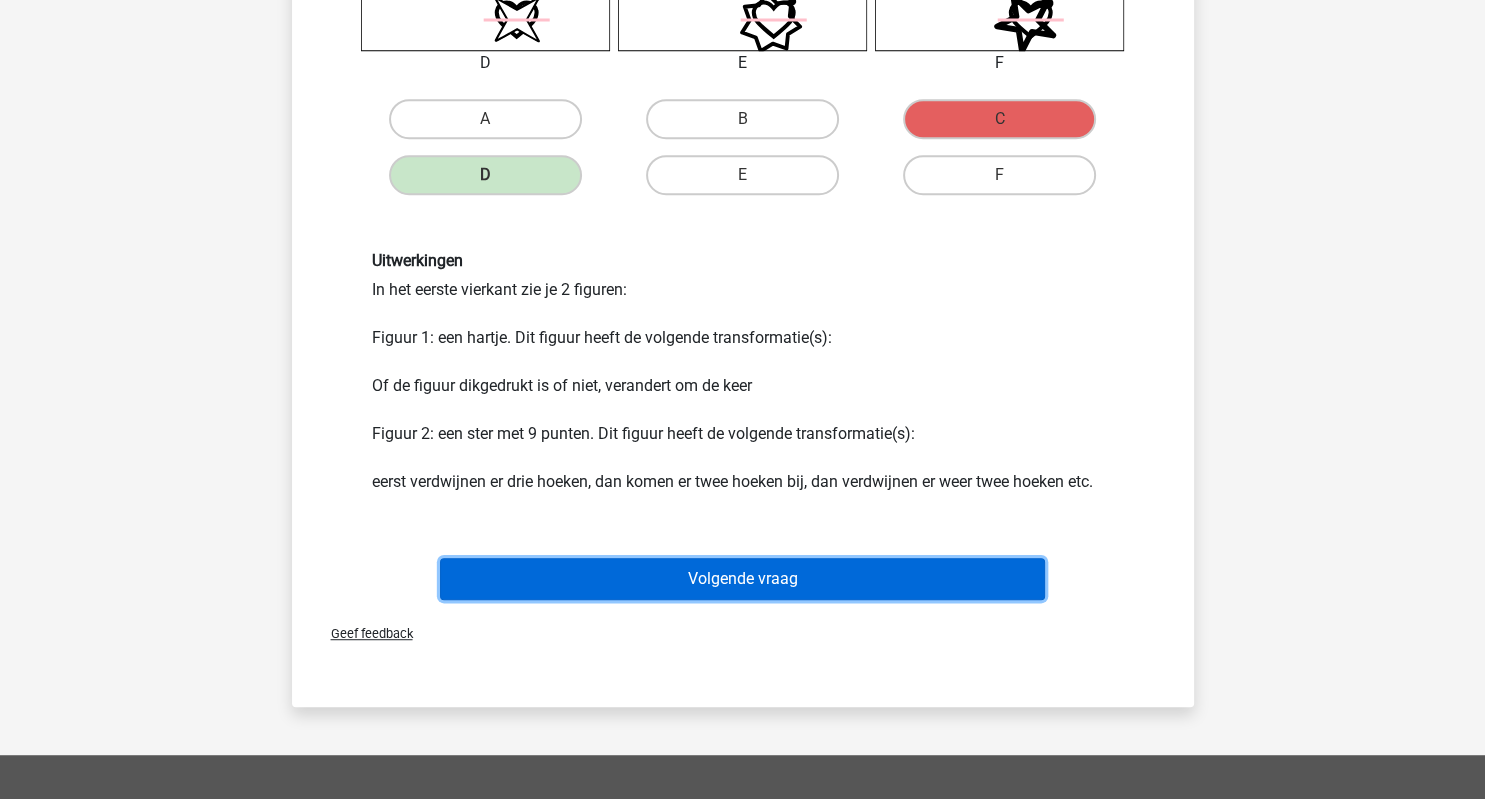 click on "Volgende vraag" at bounding box center [742, 579] 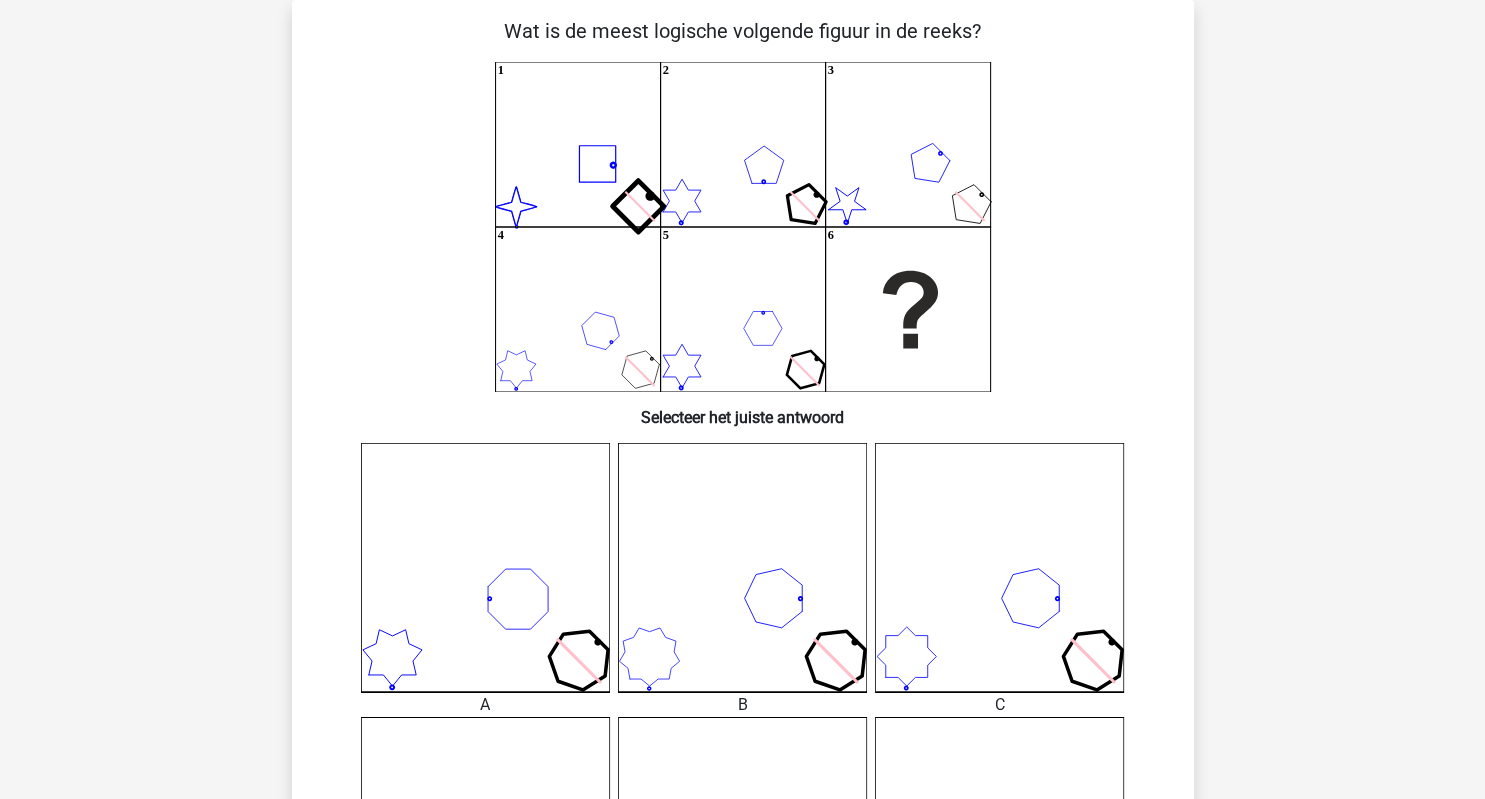scroll, scrollTop: 0, scrollLeft: 0, axis: both 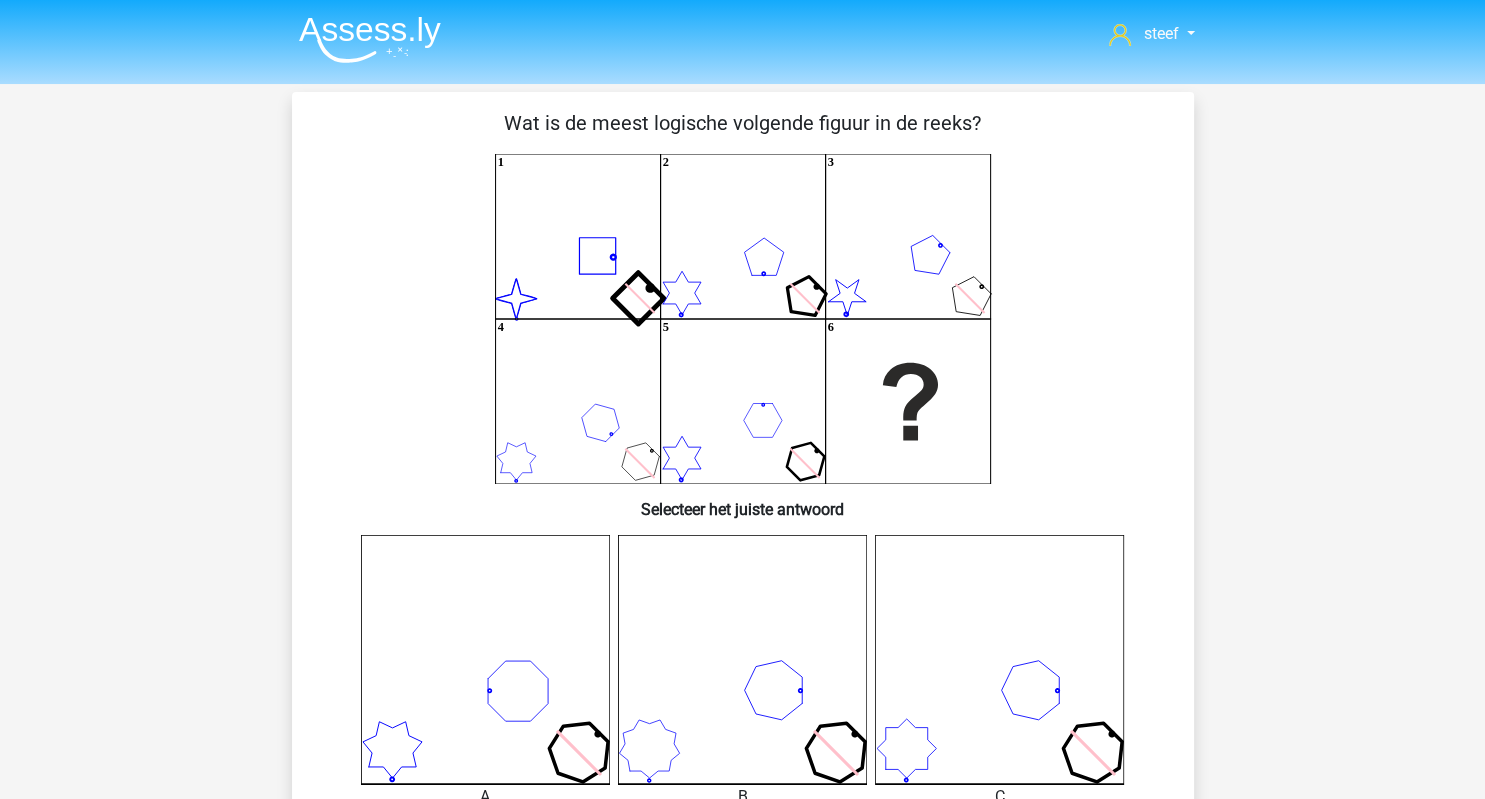 click at bounding box center (370, 39) 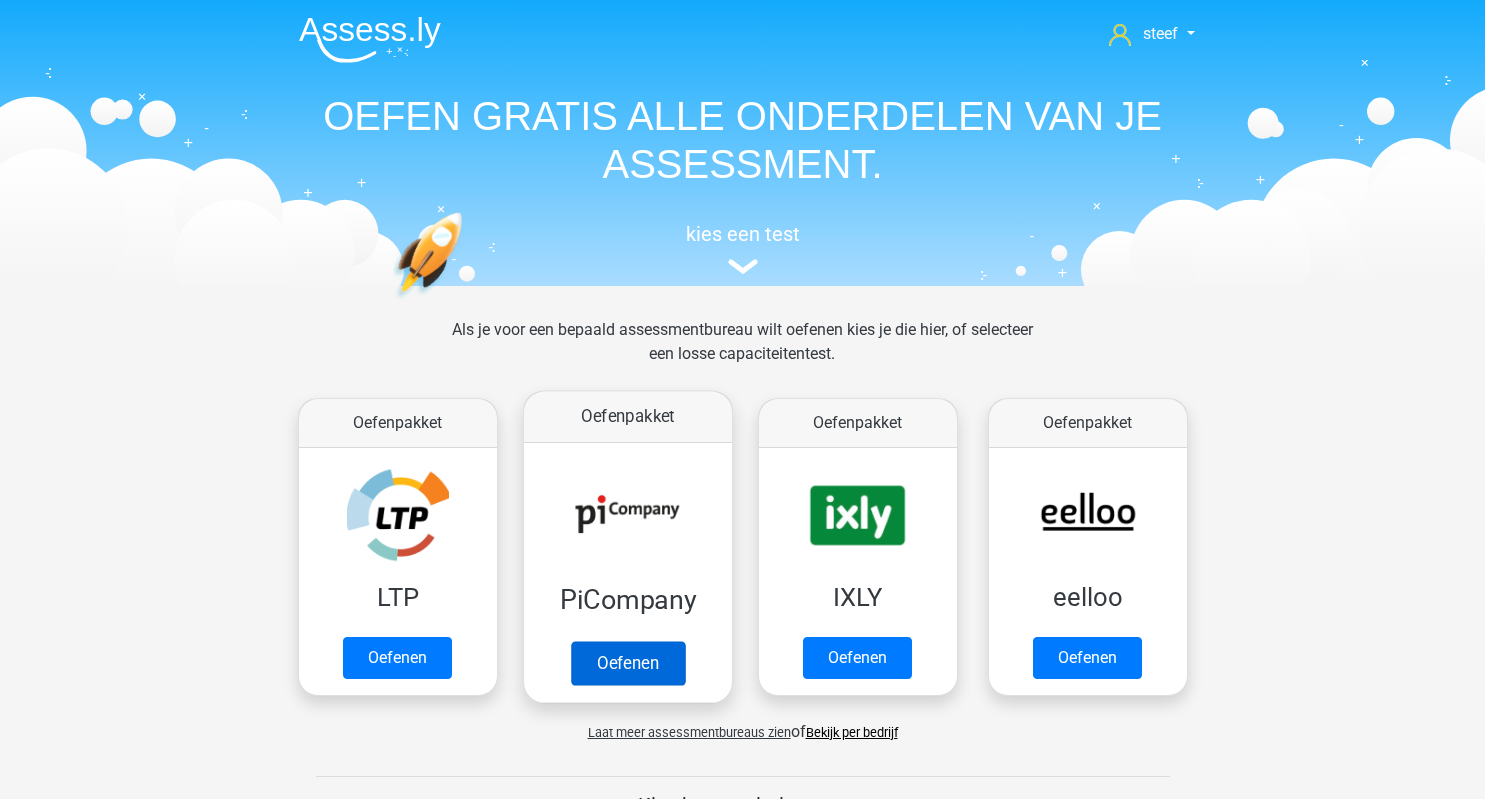scroll, scrollTop: 0, scrollLeft: 0, axis: both 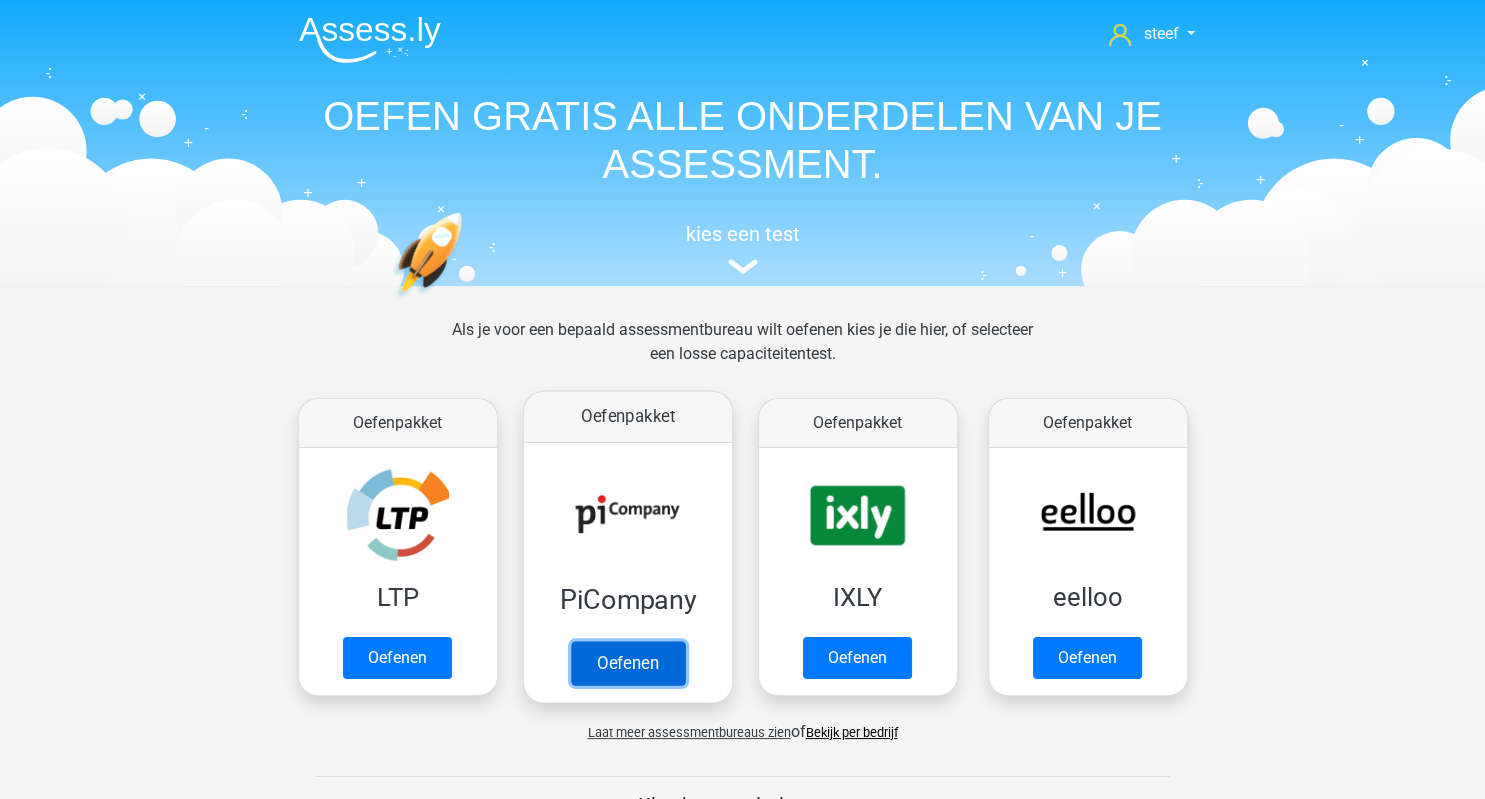 click on "Oefenen" at bounding box center (627, 663) 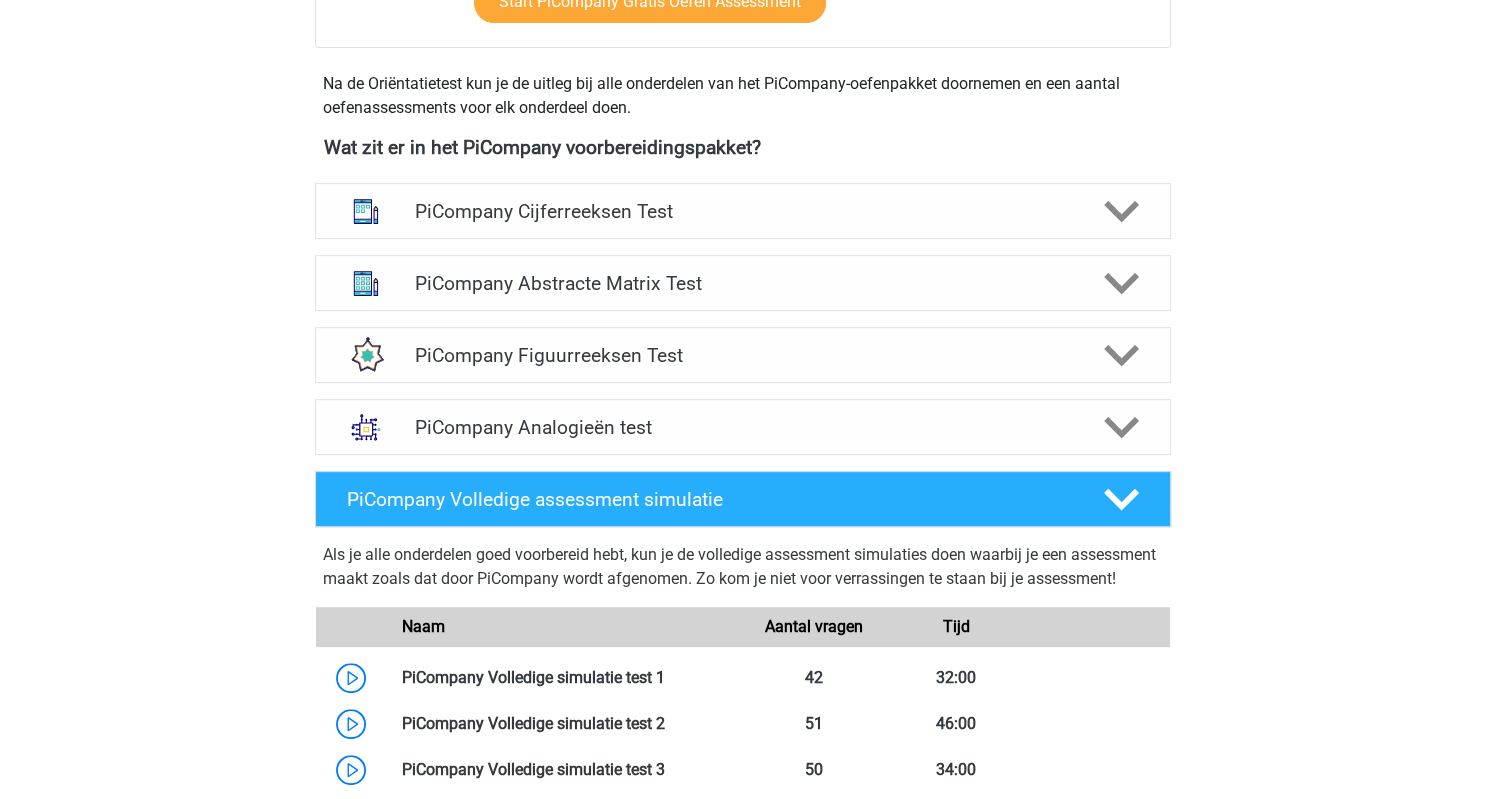 scroll, scrollTop: 687, scrollLeft: 0, axis: vertical 